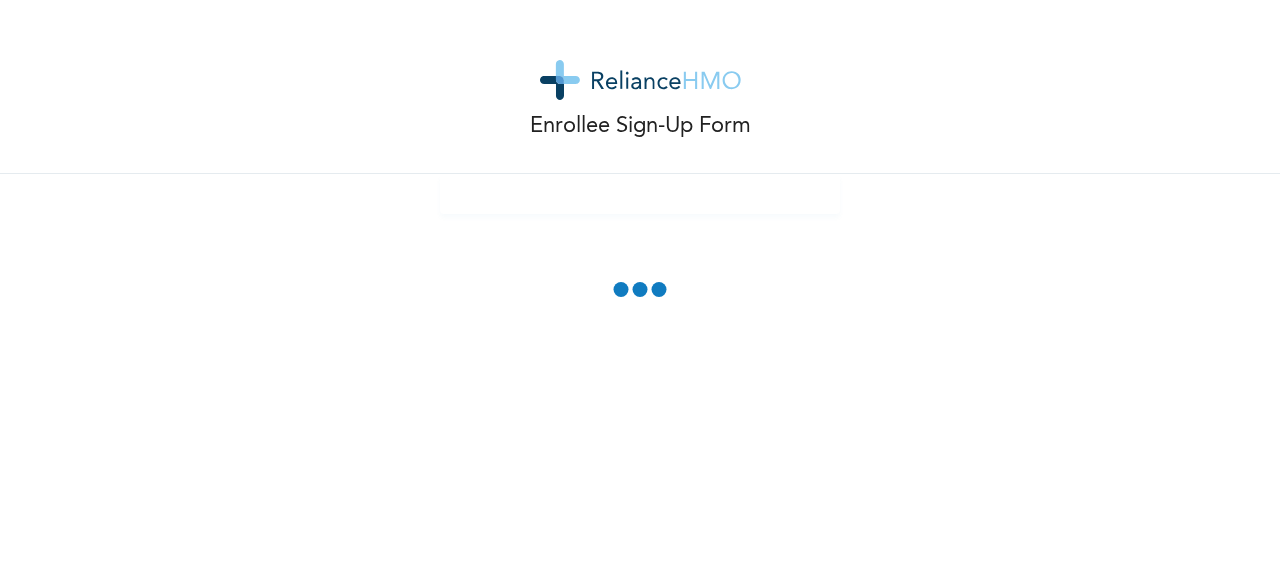 scroll, scrollTop: 0, scrollLeft: 0, axis: both 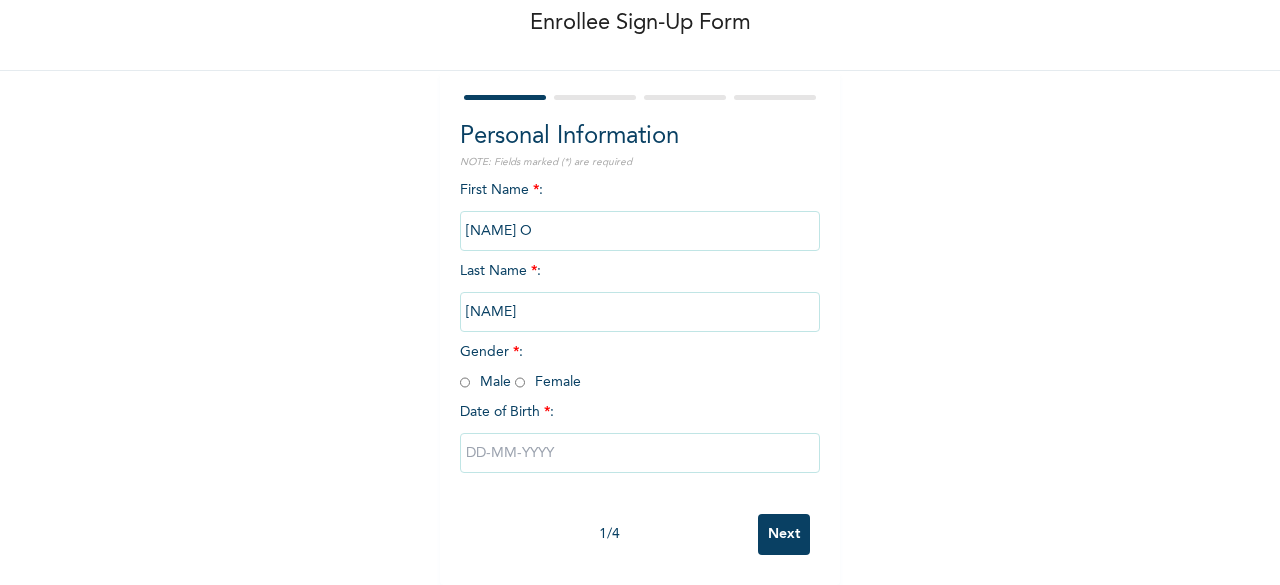 click at bounding box center [520, 382] 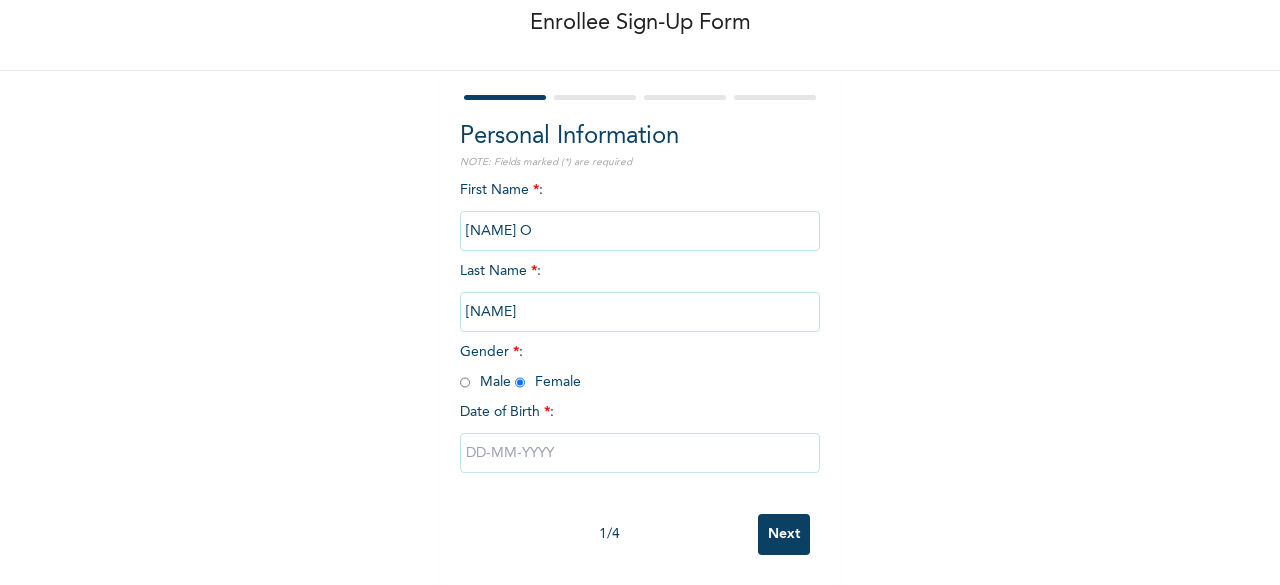 radio on "true" 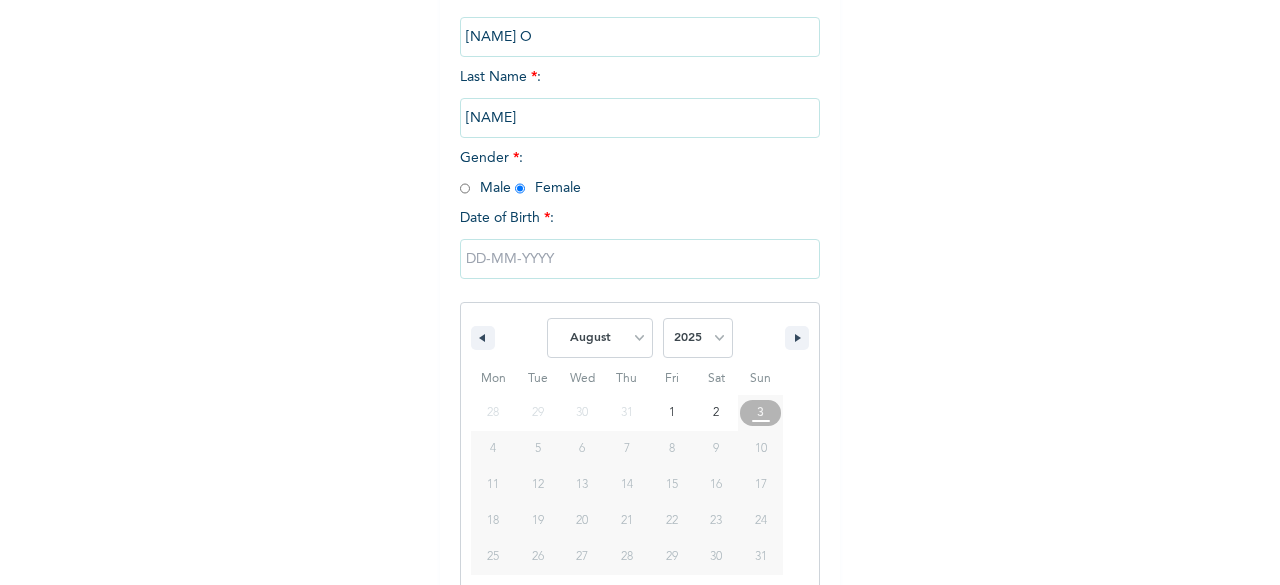 scroll, scrollTop: 325, scrollLeft: 0, axis: vertical 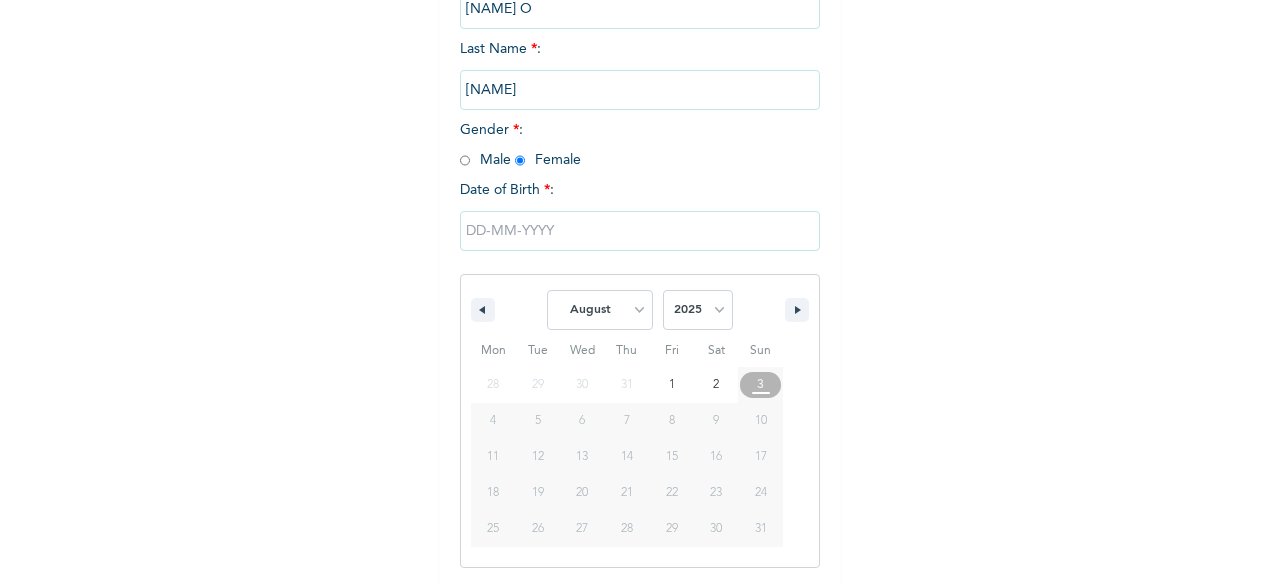click on "January February March April May June July August September October November December" at bounding box center [600, 310] 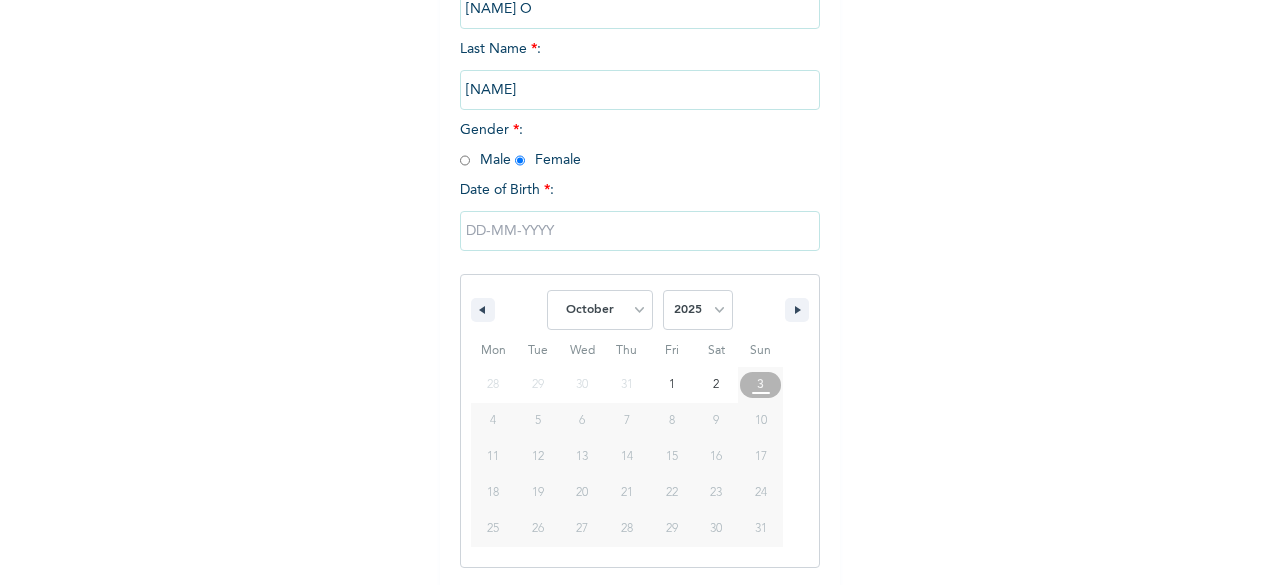 click on "January February March April May June July August September October November December" at bounding box center (600, 310) 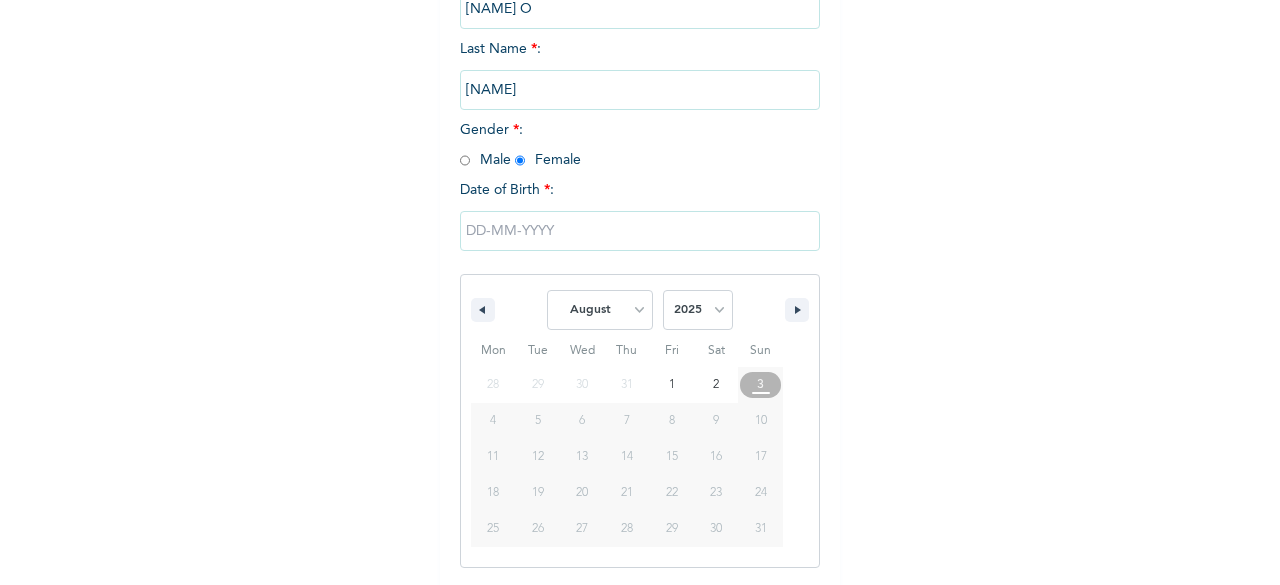 click on "2025 2024 2023 2022 2021 2020 2019 2018 2017 2016 2015 2014 2013 2012 2011 2010 2009 2008 2007 2006 2005 2004 2003 2002 2001 2000 1999 1998 1997 1996 1995 1994 1993 1992 1991 1990 1989 1988 1987 1986 1985 1984 1983 1982 1981 1980 1979 1978 1977 1976 1975 1974 1973 1972 1971 1970 1969 1968 1967 1966 1965 1964 1963 1962 1961 1960" at bounding box center (698, 310) 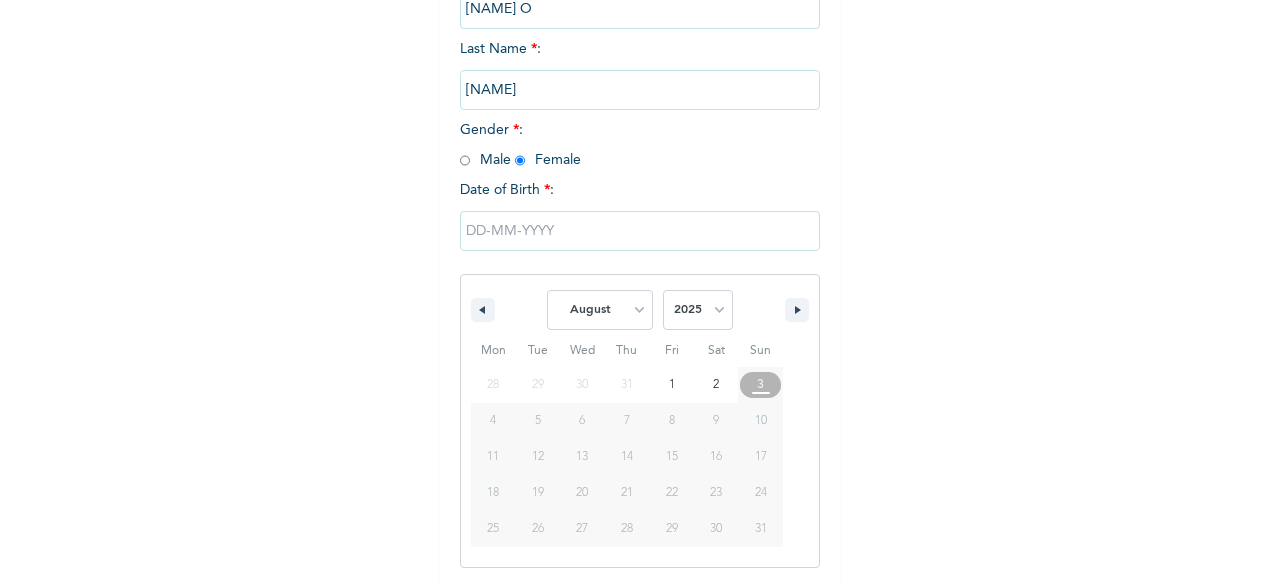 select on "1987" 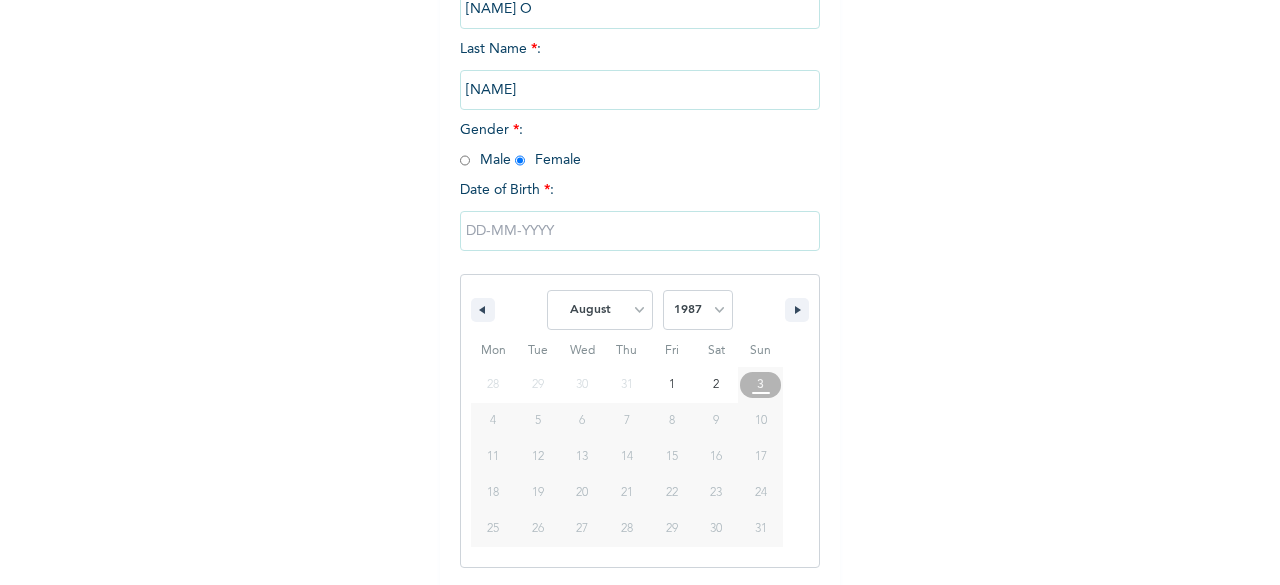 click on "2025 2024 2023 2022 2021 2020 2019 2018 2017 2016 2015 2014 2013 2012 2011 2010 2009 2008 2007 2006 2005 2004 2003 2002 2001 2000 1999 1998 1997 1996 1995 1994 1993 1992 1991 1990 1989 1988 1987 1986 1985 1984 1983 1982 1981 1980 1979 1978 1977 1976 1975 1974 1973 1972 1971 1970 1969 1968 1967 1966 1965 1964 1963 1962 1961 1960" at bounding box center (698, 310) 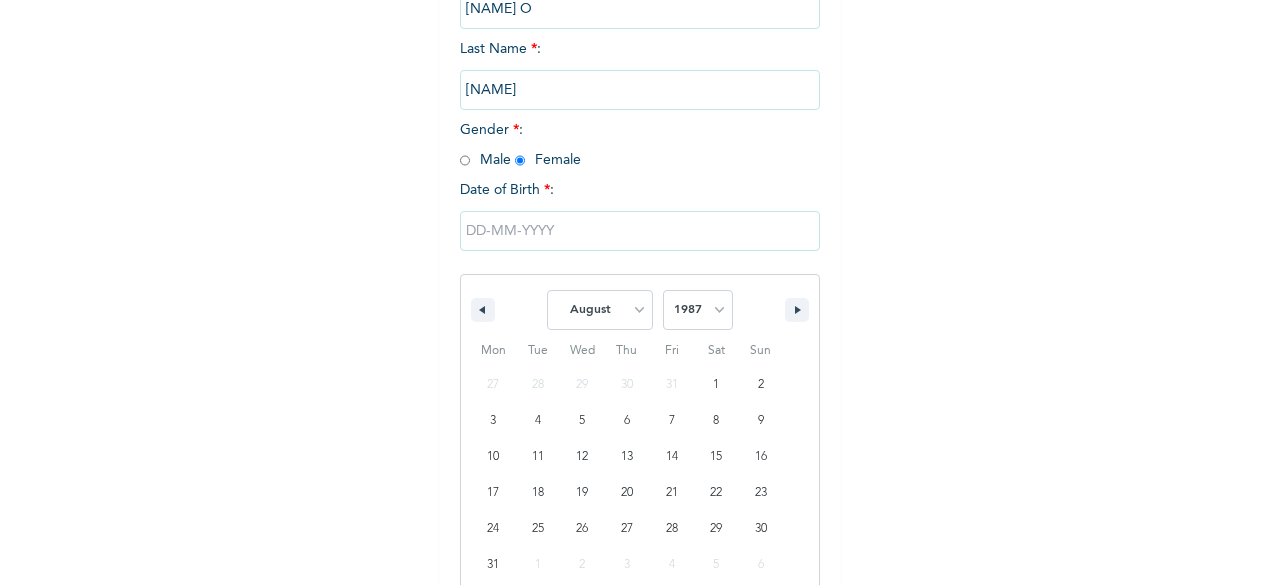 click on "January February March April May June July August September October November December" at bounding box center [600, 310] 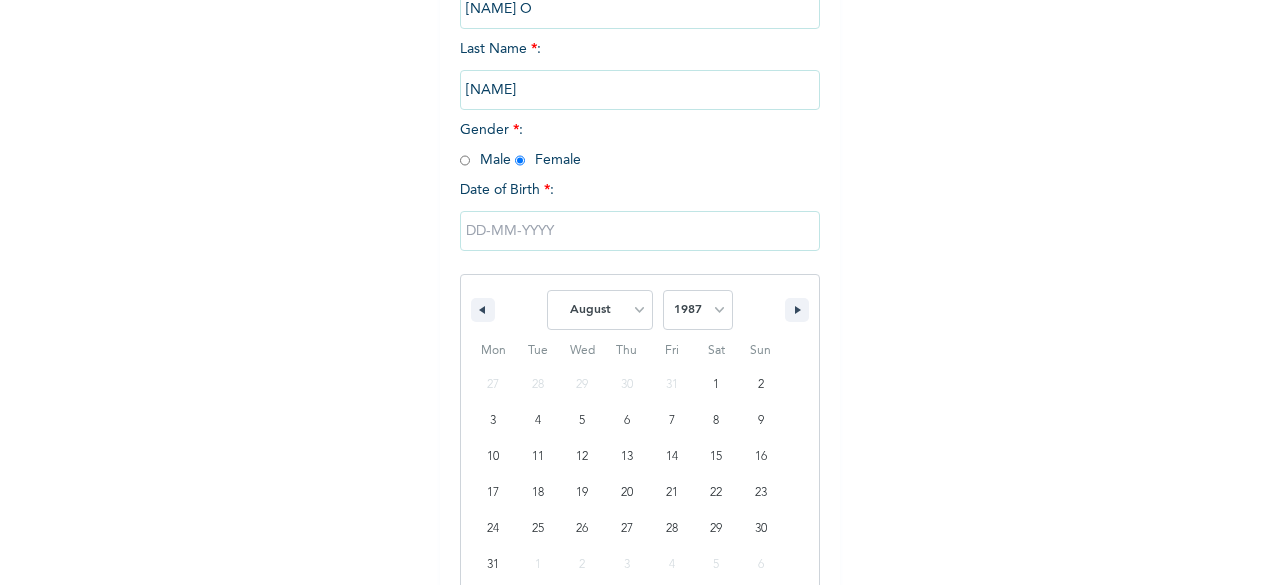 select on "9" 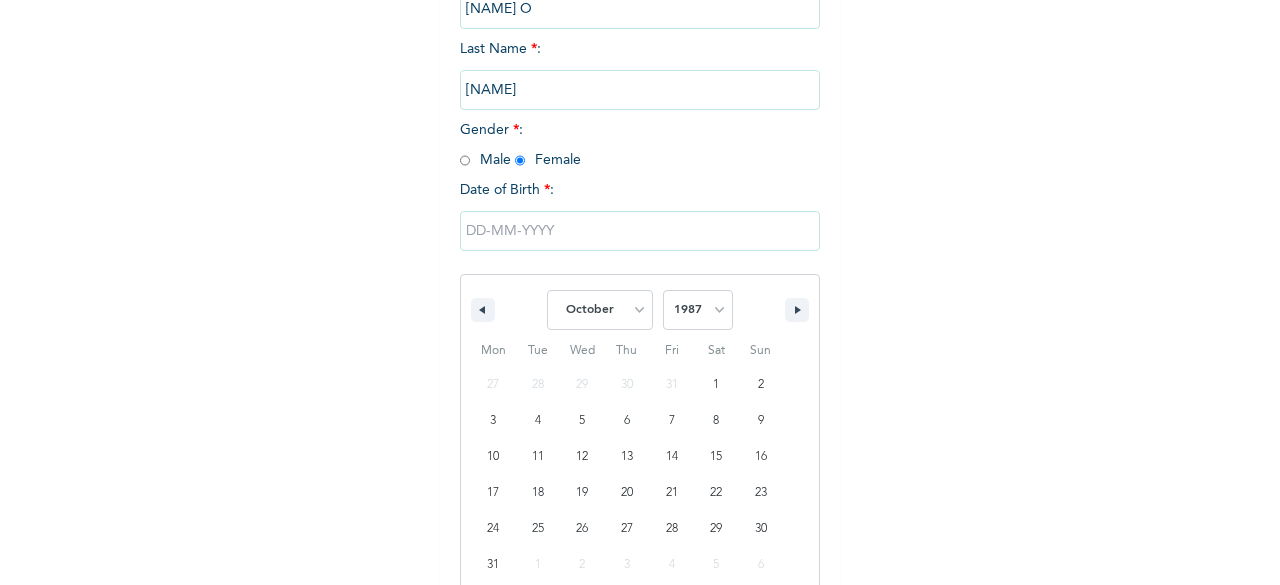 click on "January February March April May June July August September October November December" at bounding box center (600, 310) 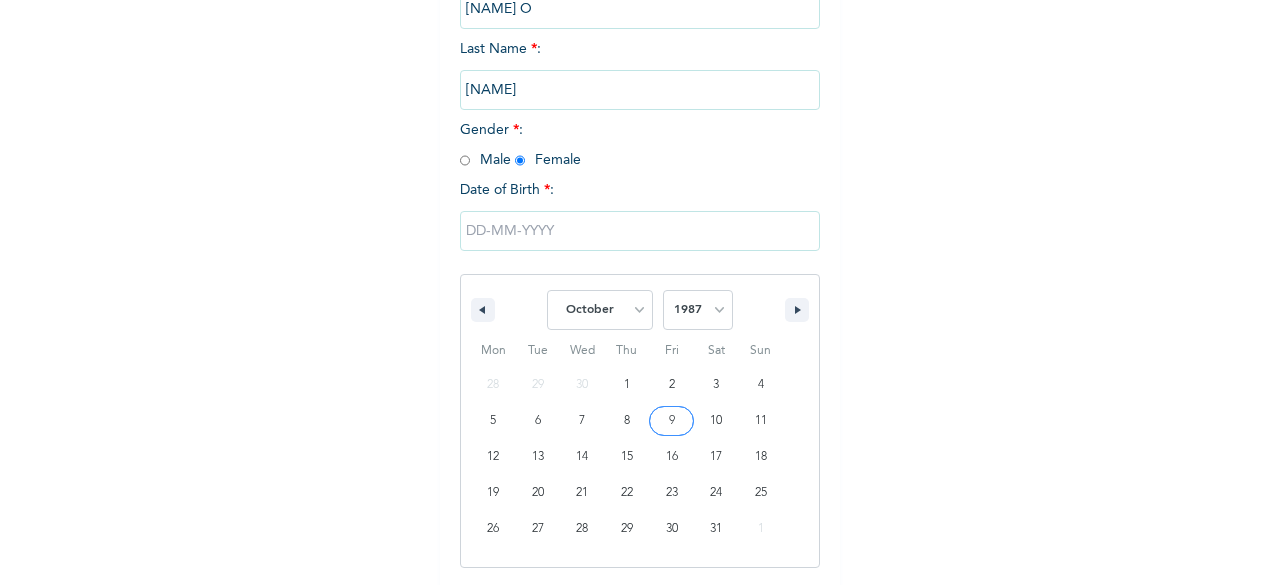type on "[DATE]." 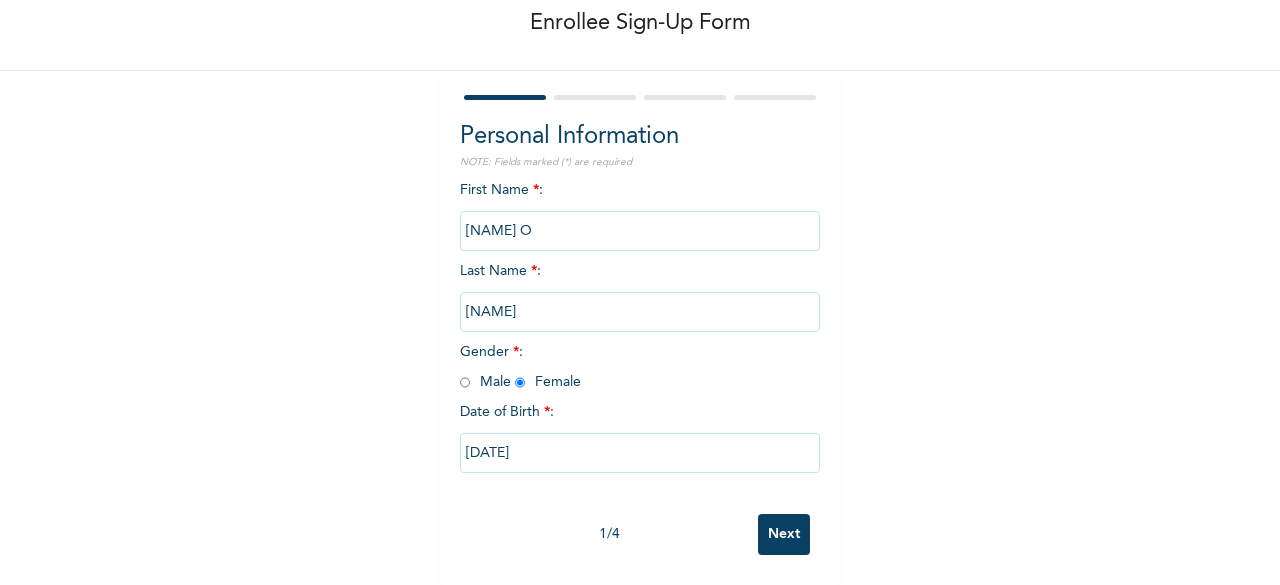 scroll, scrollTop: 120, scrollLeft: 0, axis: vertical 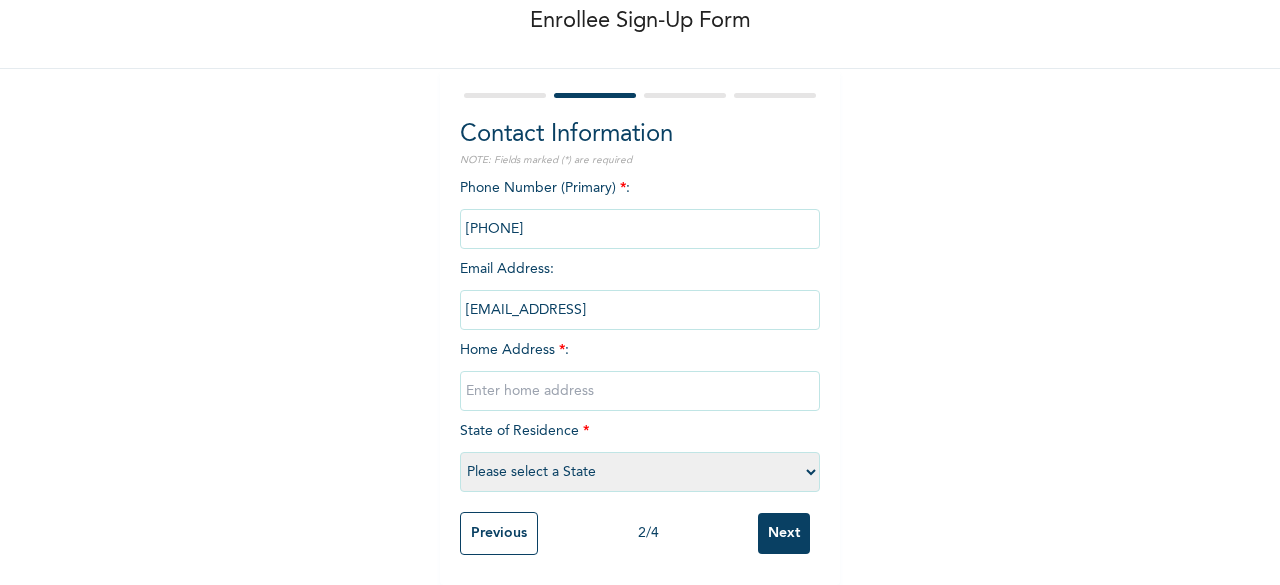 click at bounding box center [640, 391] 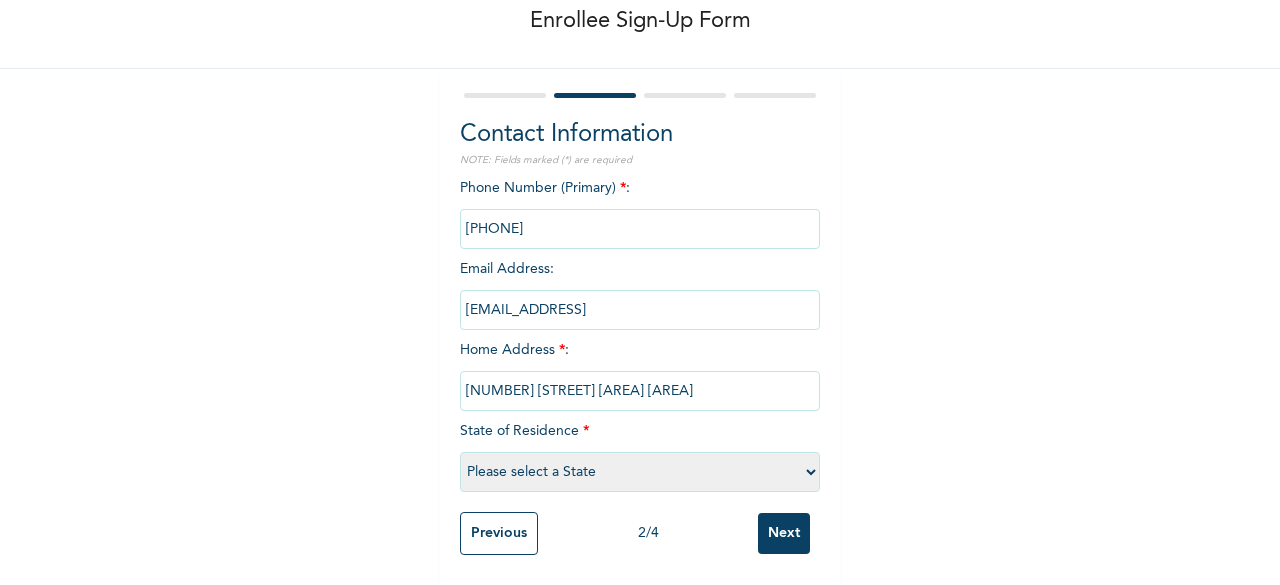 type on "8 ayanbadejo street ikosi ketu" 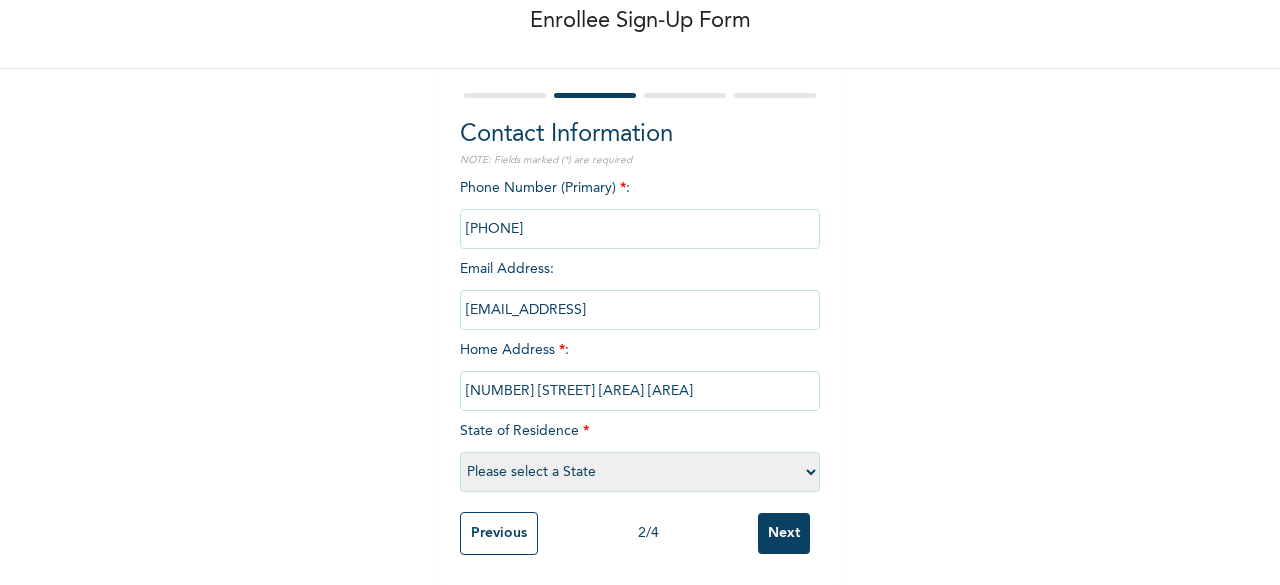 click on "Please select a State Abia Abuja (FCT) Adamawa Akwa Ibom Anambra Bauchi Bayelsa Benue Borno Cross River Delta Ebonyi Edo Ekiti Enugu Gombe Imo Jigawa Kaduna Kano Katsina Kebbi Kogi Kwara Lagos Nasarawa Niger Ogun Ondo Osun Oyo Plateau Rivers Sokoto Taraba Yobe Zamfara" at bounding box center [640, 472] 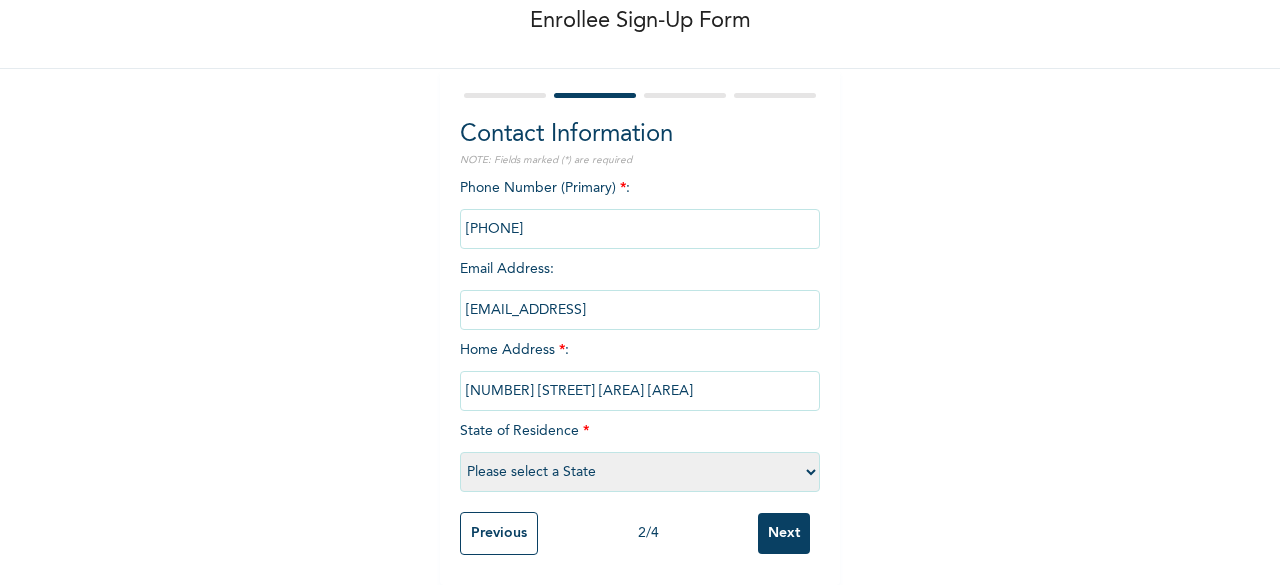 select on "25" 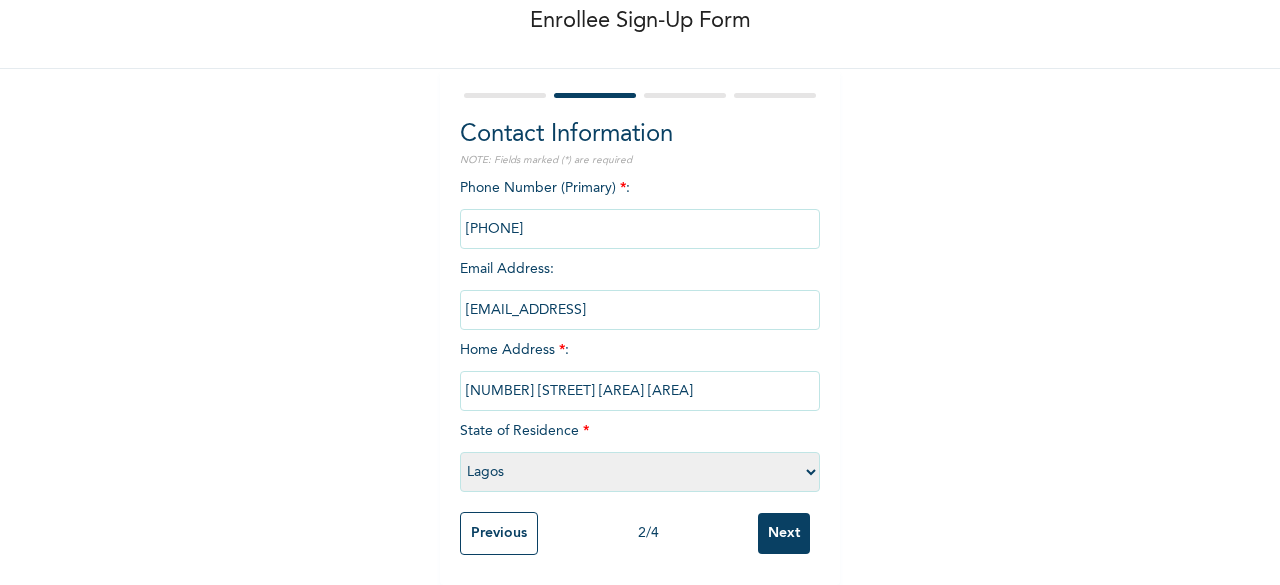 click on "Please select a State Abia Abuja (FCT) Adamawa Akwa Ibom Anambra Bauchi Bayelsa Benue Borno Cross River Delta Ebonyi Edo Ekiti Enugu Gombe Imo Jigawa Kaduna Kano Katsina Kebbi Kogi Kwara Lagos Nasarawa Niger Ogun Ondo Osun Oyo Plateau Rivers Sokoto Taraba Yobe Zamfara" at bounding box center (640, 472) 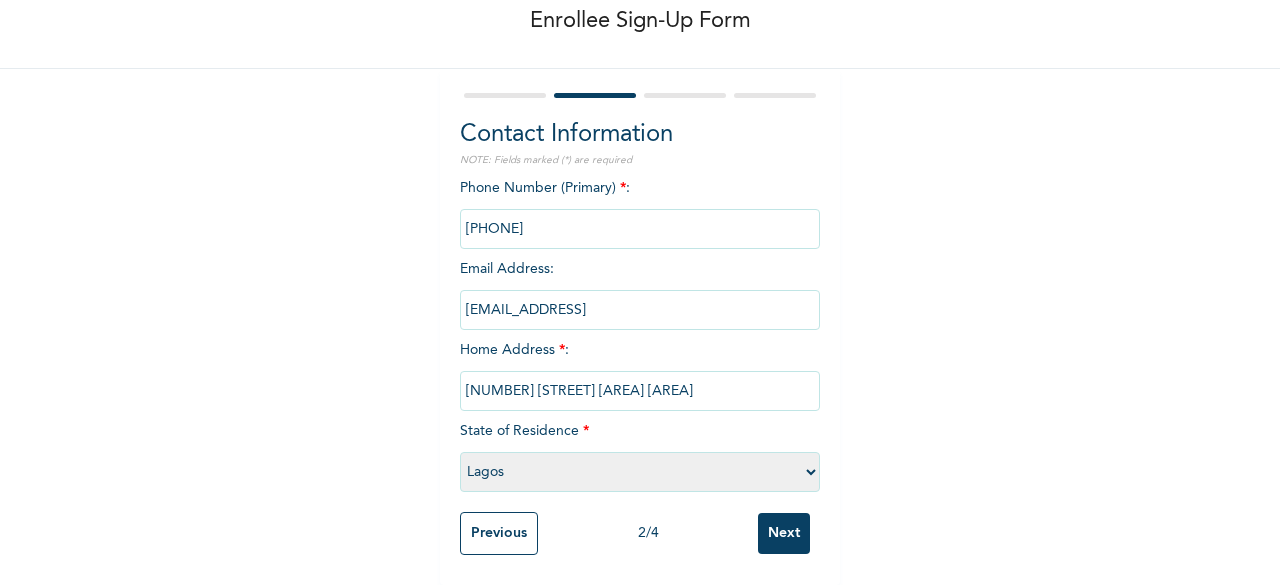 click on "Next" at bounding box center [784, 533] 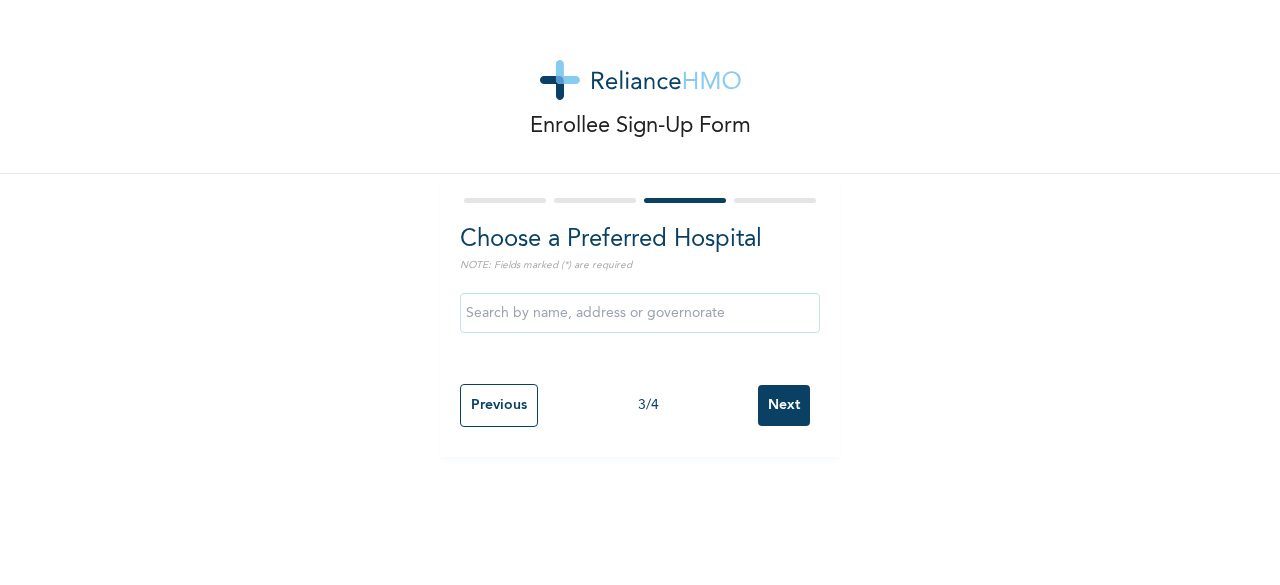 scroll, scrollTop: 0, scrollLeft: 0, axis: both 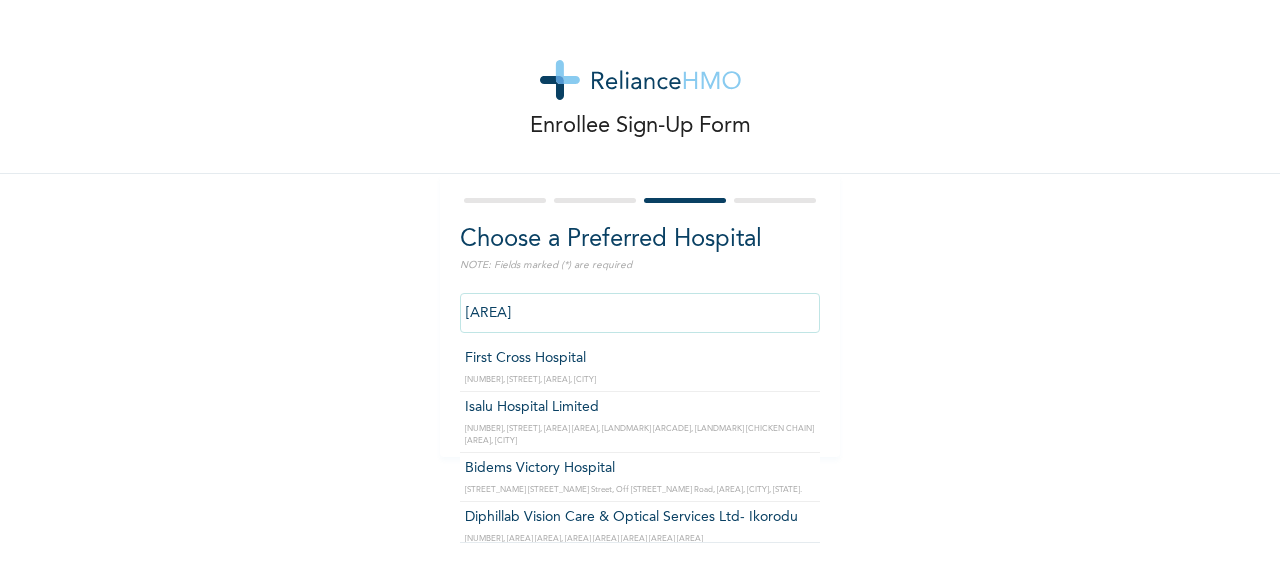 type on "Isalu Hospital Limited" 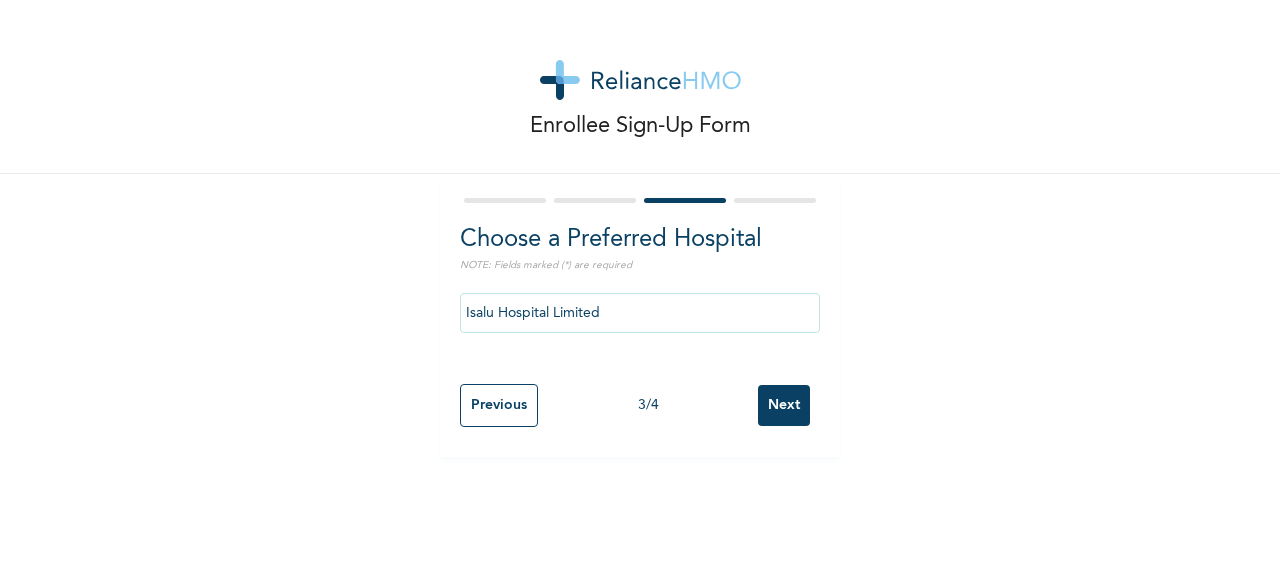 click on "Next" at bounding box center (784, 405) 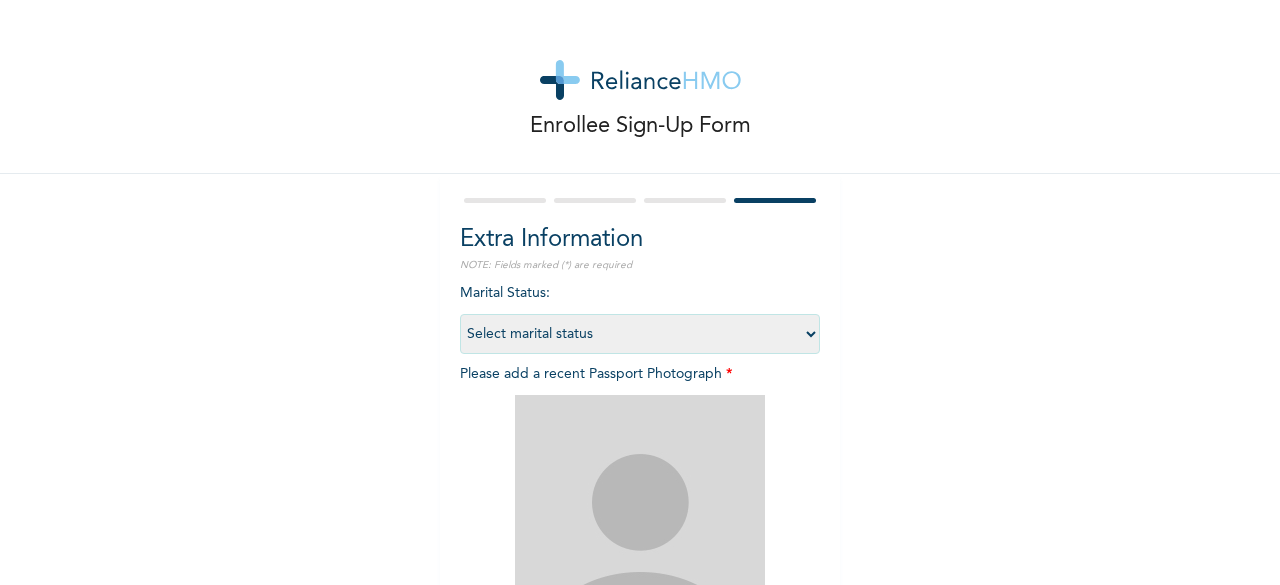 click on "Select marital status Single Married Divorced Widow/Widower" at bounding box center [640, 334] 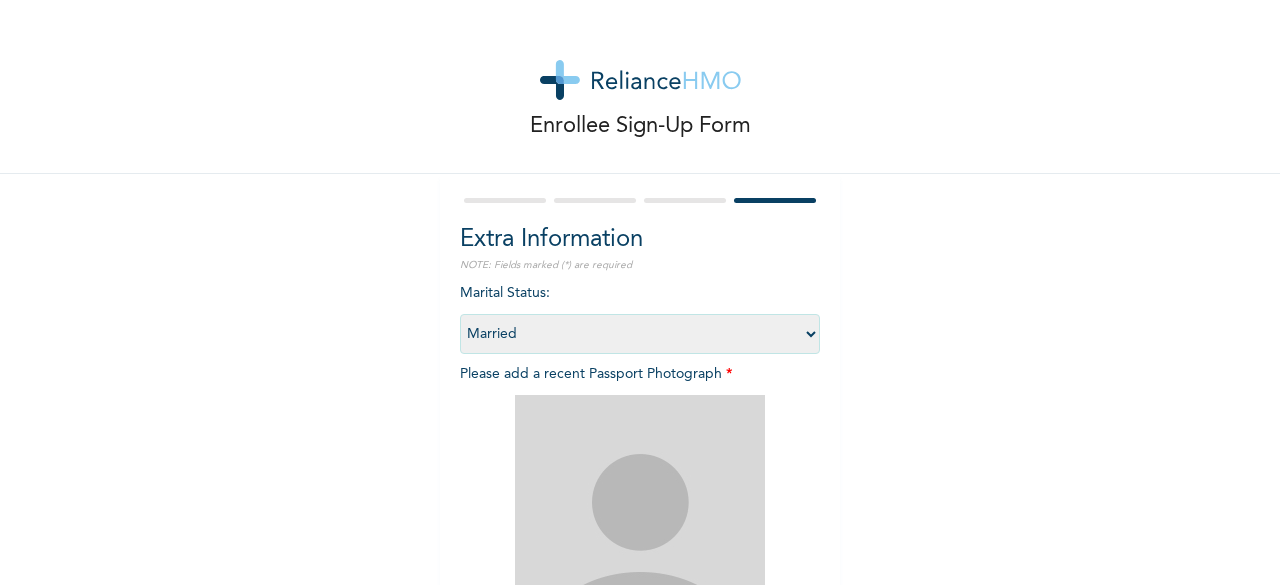 click on "Select marital status Single Married Divorced Widow/Widower" at bounding box center [640, 334] 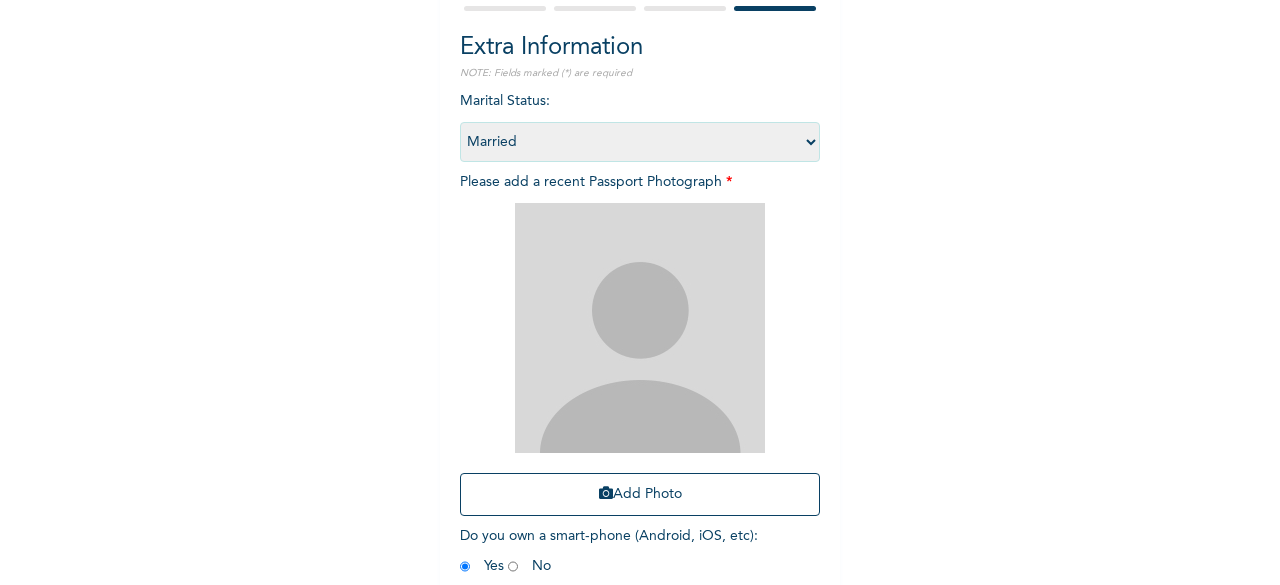 scroll, scrollTop: 234, scrollLeft: 0, axis: vertical 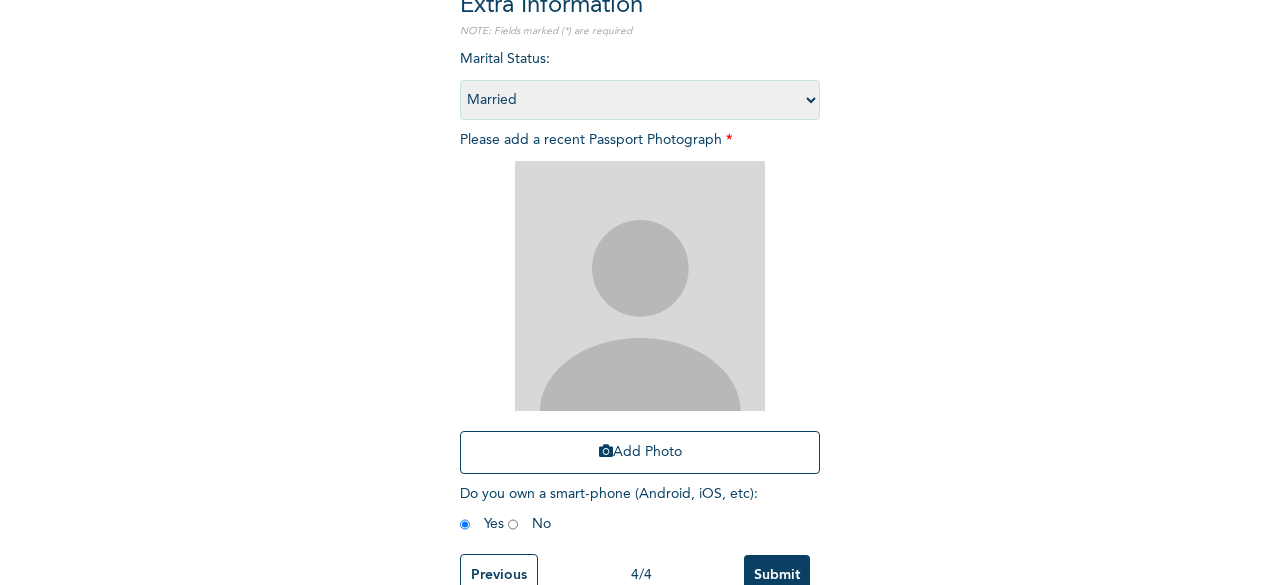 click on "Add Photo" at bounding box center (640, 452) 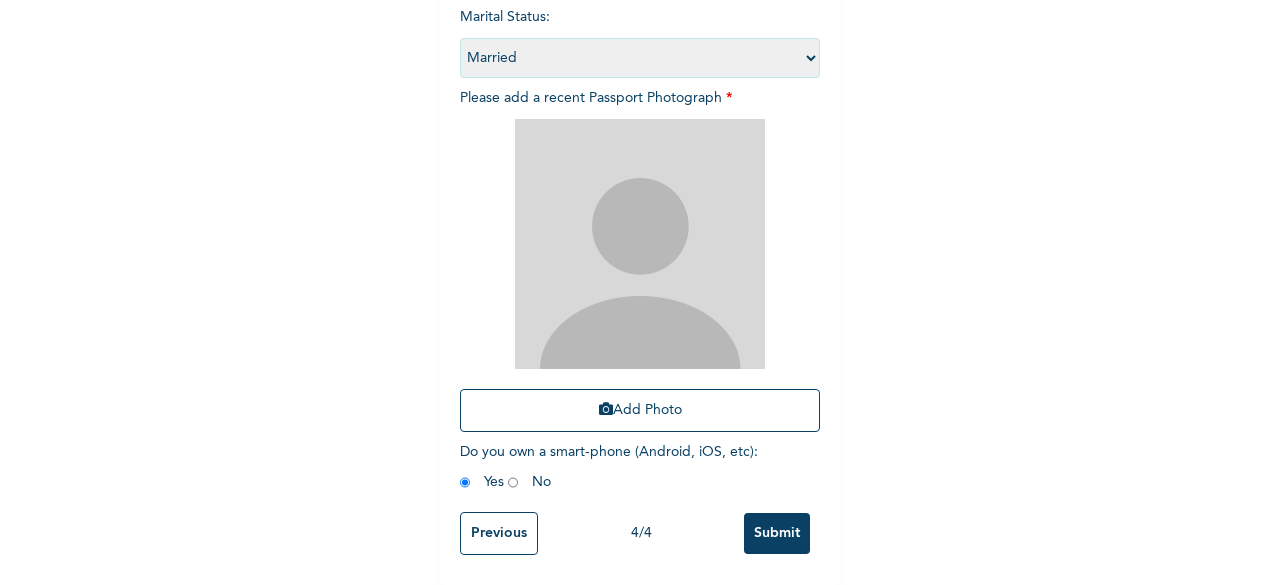 click on "Submit" at bounding box center [777, 533] 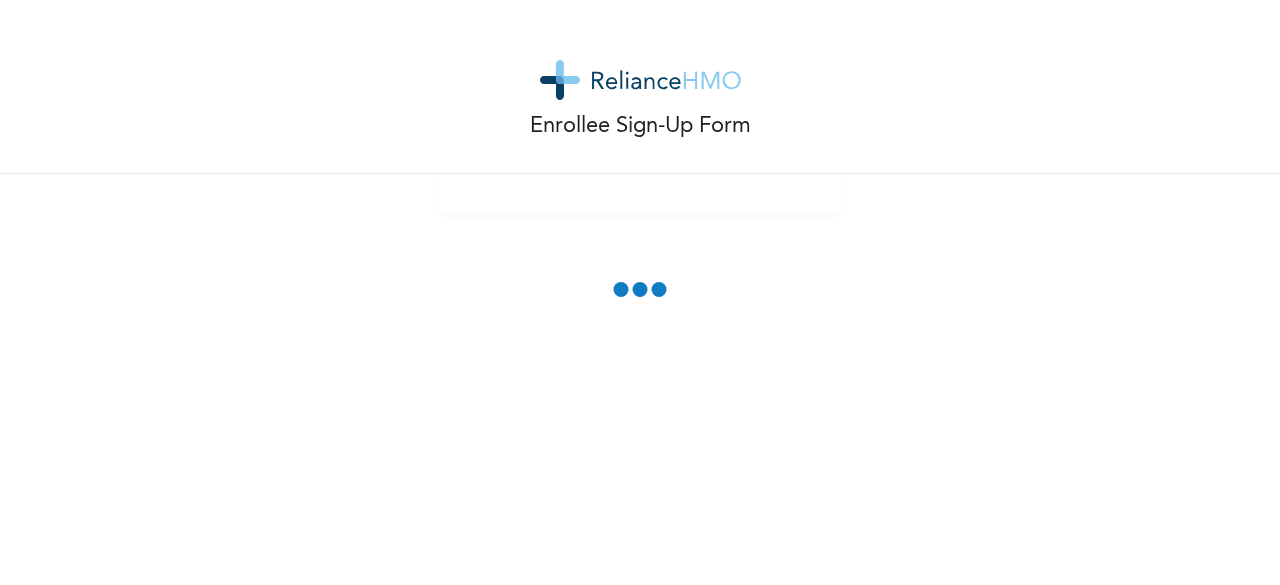 scroll, scrollTop: 0, scrollLeft: 0, axis: both 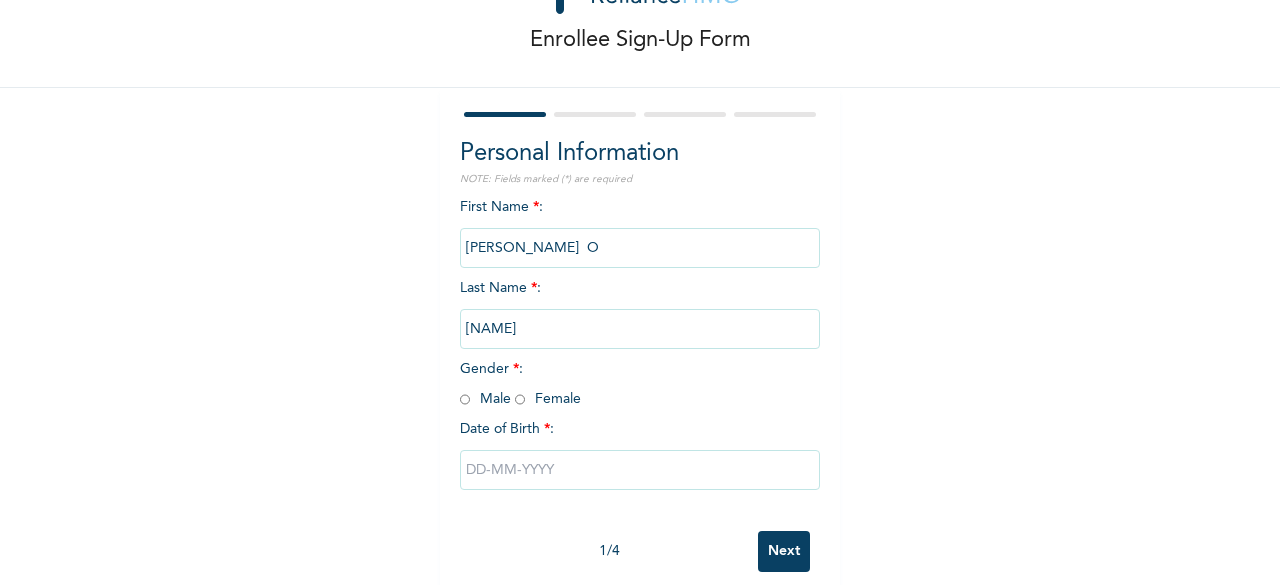 click at bounding box center (520, 399) 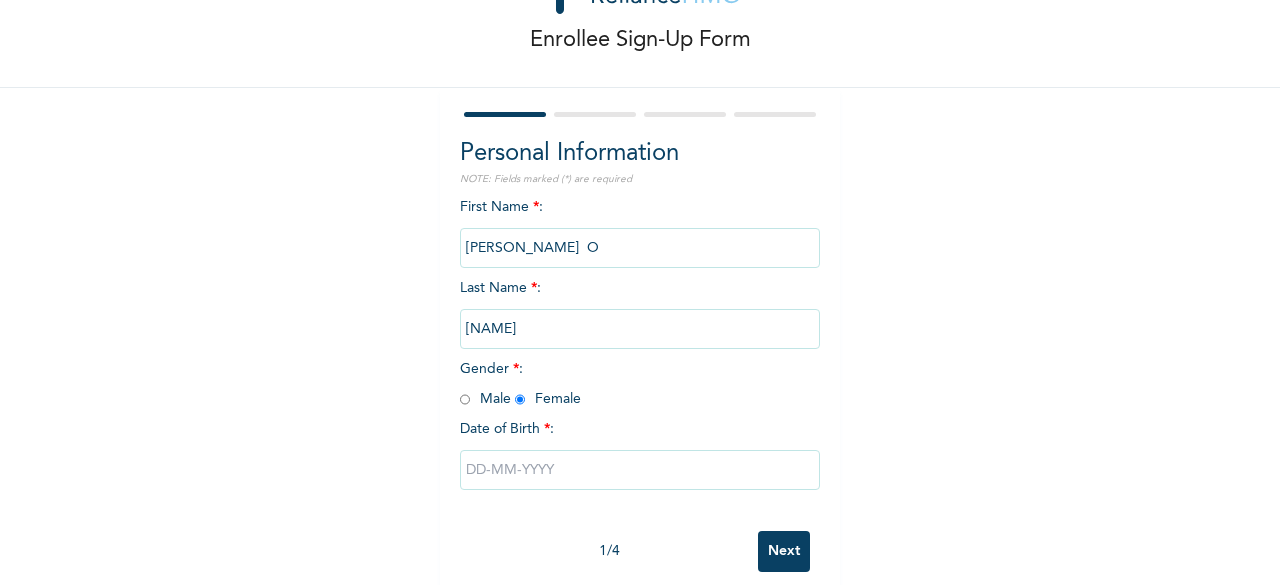 radio on "true" 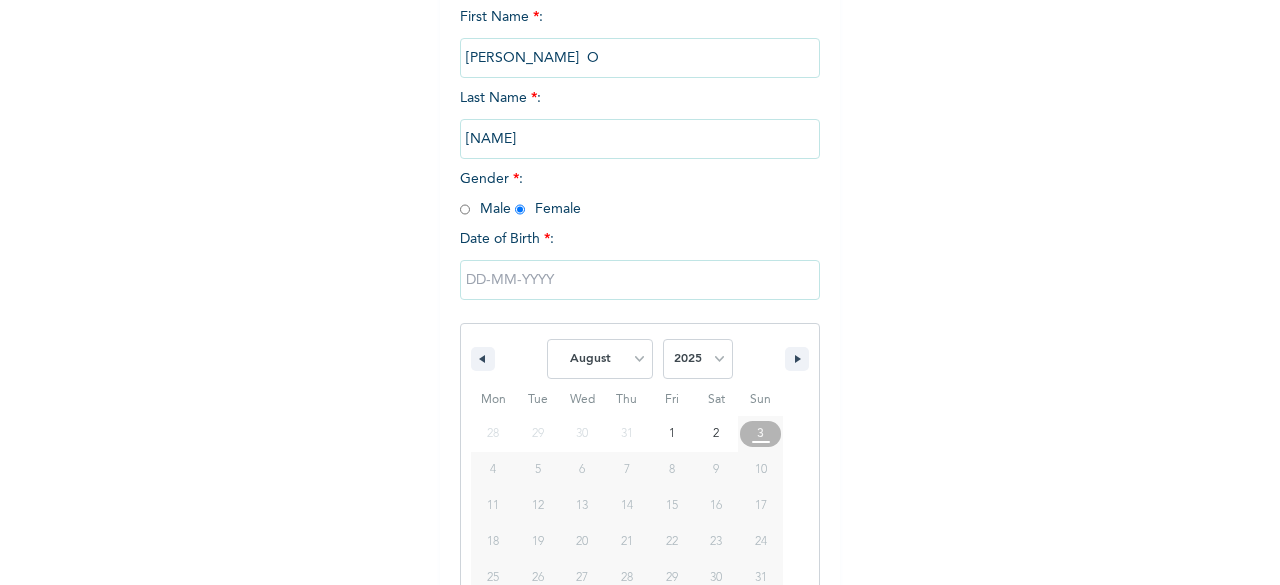 scroll, scrollTop: 325, scrollLeft: 0, axis: vertical 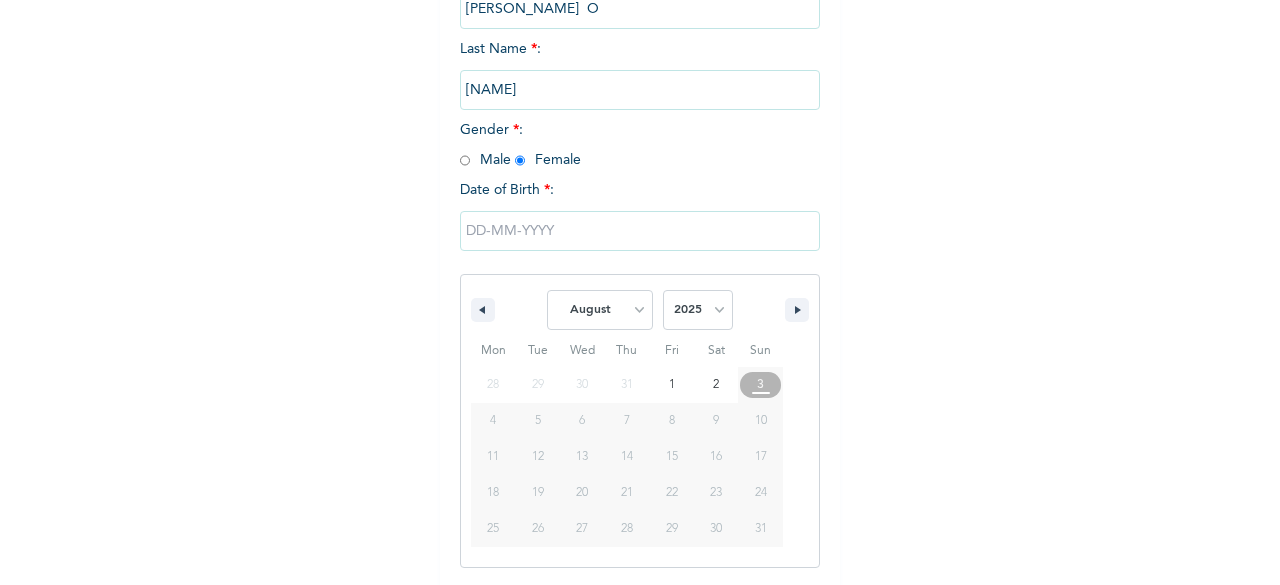 click on "January February March April May June July August September October November December" at bounding box center [600, 310] 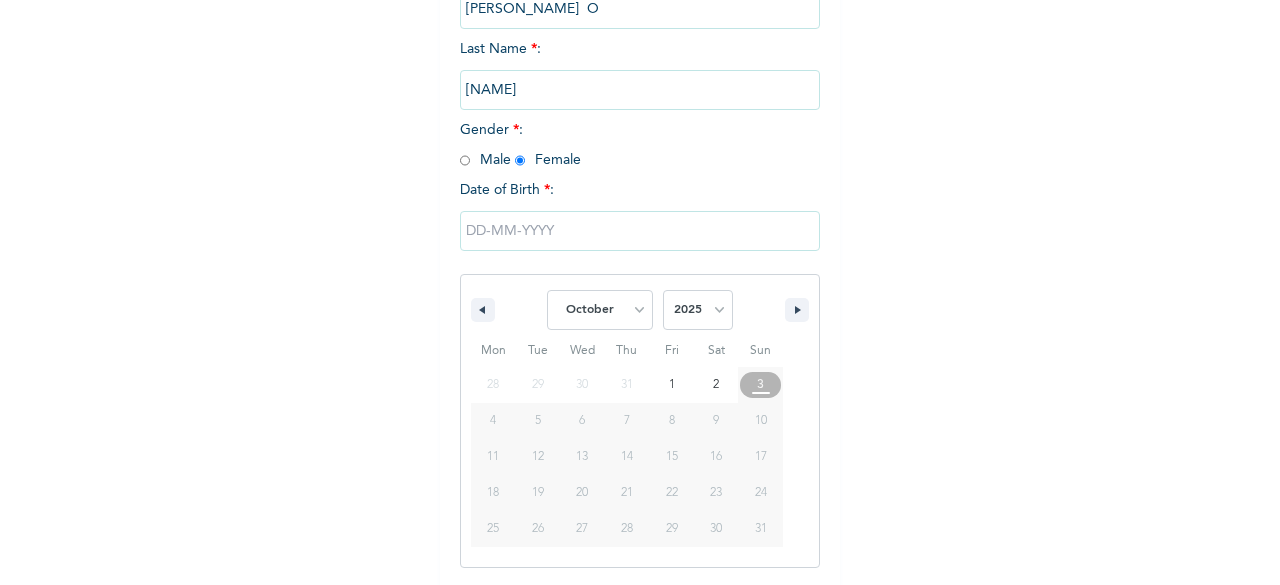 click on "January February March April May June July August September October November December" at bounding box center [600, 310] 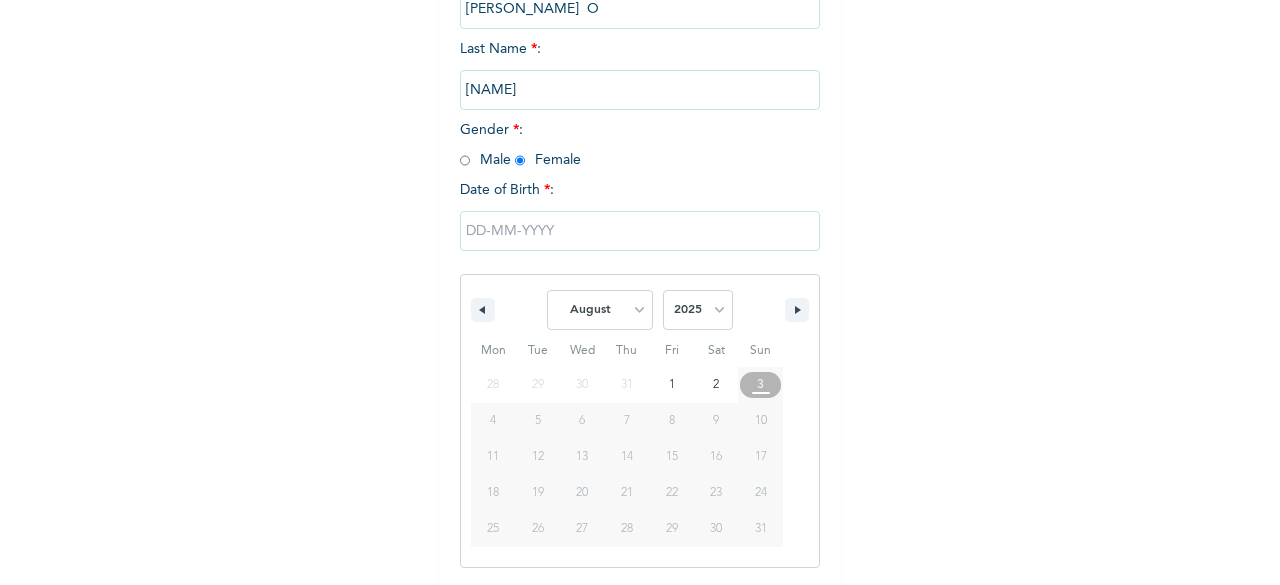 click on "January February March April May June July August September October November December" at bounding box center (600, 310) 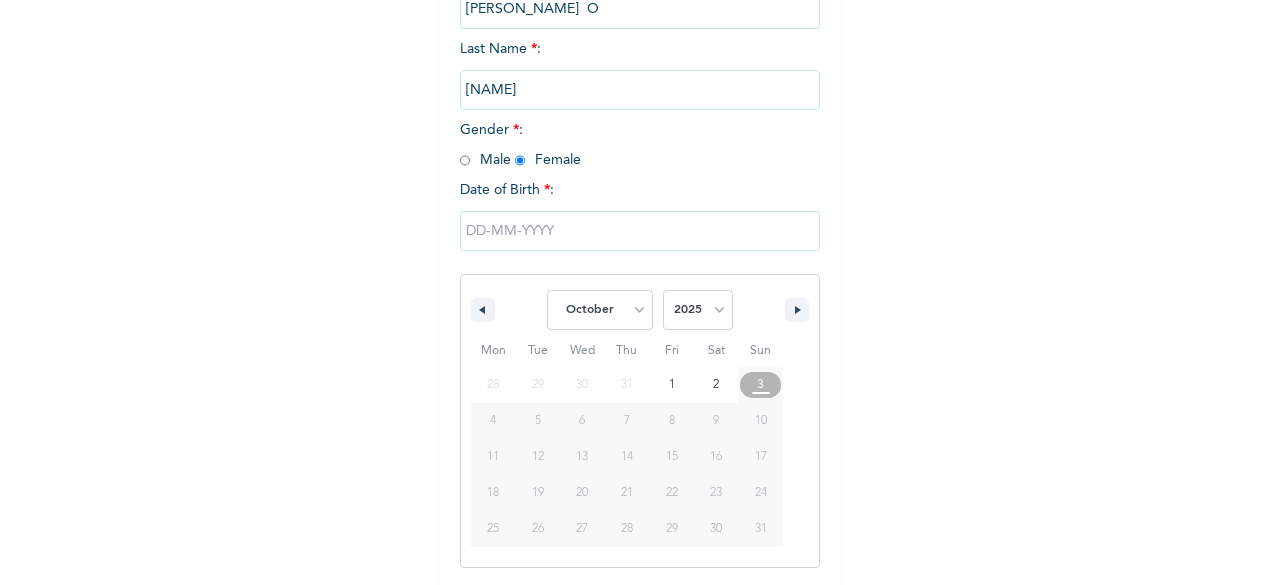 click on "January February March April May June July August September October November December" at bounding box center (600, 310) 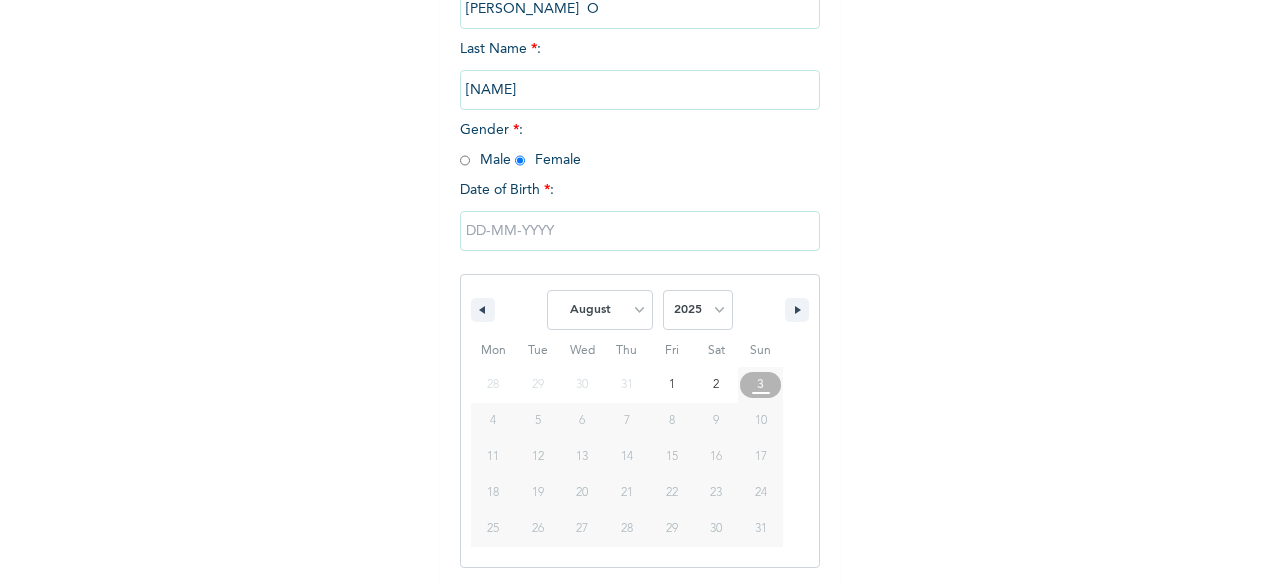 click on "2025 2024 2023 2022 2021 2020 2019 2018 2017 2016 2015 2014 2013 2012 2011 2010 2009 2008 2007 2006 2005 2004 2003 2002 2001 2000 1999 1998 1997 1996 1995 1994 1993 1992 1991 1990 1989 1988 1987 1986 1985 1984 1983 1982 1981 1980 1979 1978 1977 1976 1975 1974 1973 1972 1971 1970 1969 1968 1967 1966 1965 1964 1963 1962 1961 1960" at bounding box center (698, 310) 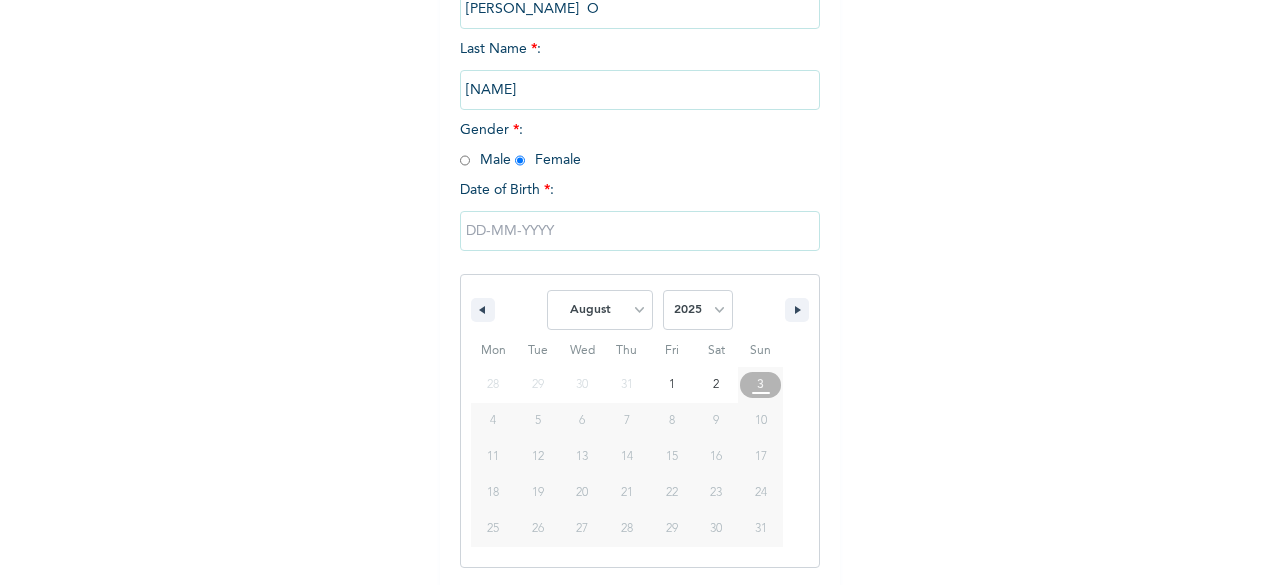 select on "1987" 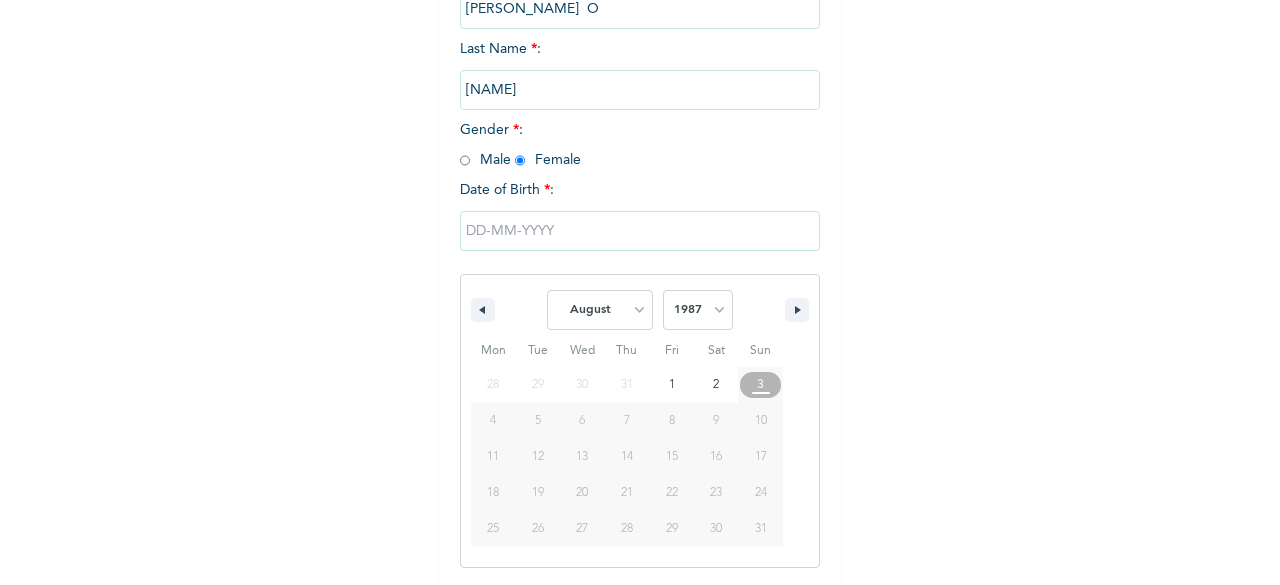 click on "2025 2024 2023 2022 2021 2020 2019 2018 2017 2016 2015 2014 2013 2012 2011 2010 2009 2008 2007 2006 2005 2004 2003 2002 2001 2000 1999 1998 1997 1996 1995 1994 1993 1992 1991 1990 1989 1988 1987 1986 1985 1984 1983 1982 1981 1980 1979 1978 1977 1976 1975 1974 1973 1972 1971 1970 1969 1968 1967 1966 1965 1964 1963 1962 1961 1960" at bounding box center (698, 310) 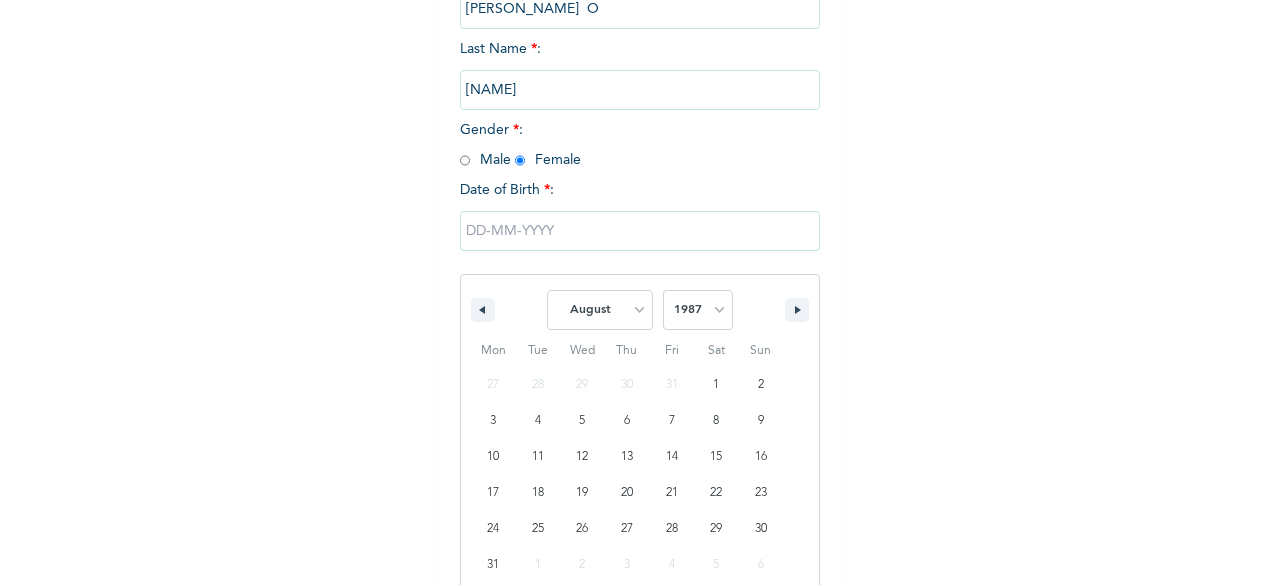 click on "January February March April May June July August September October November December" at bounding box center (600, 310) 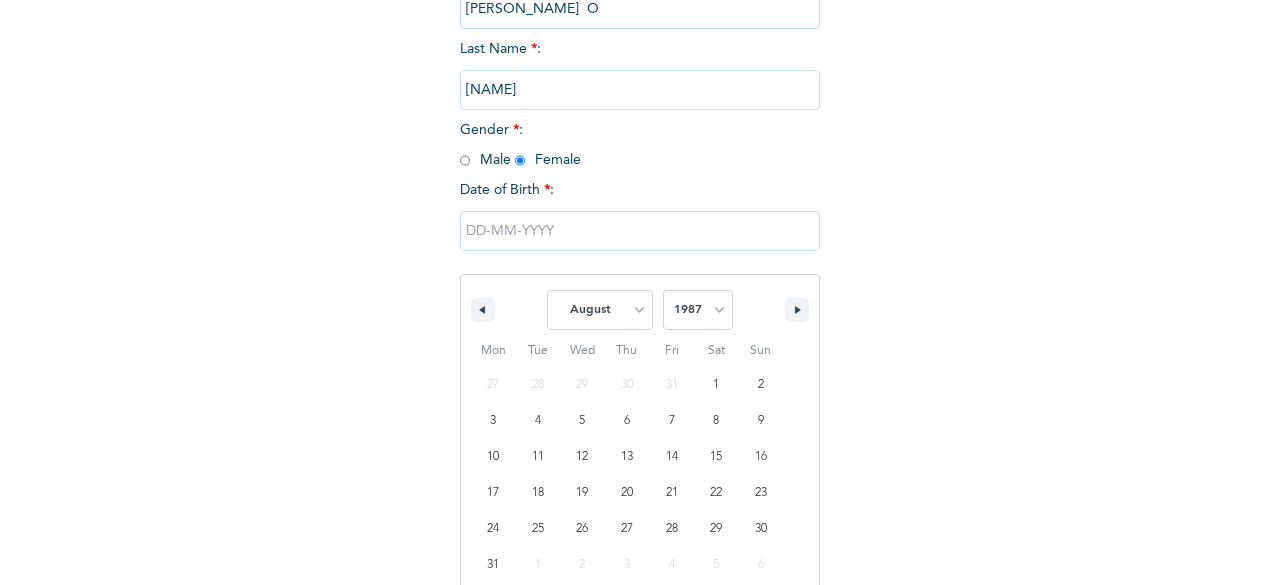 select on "9" 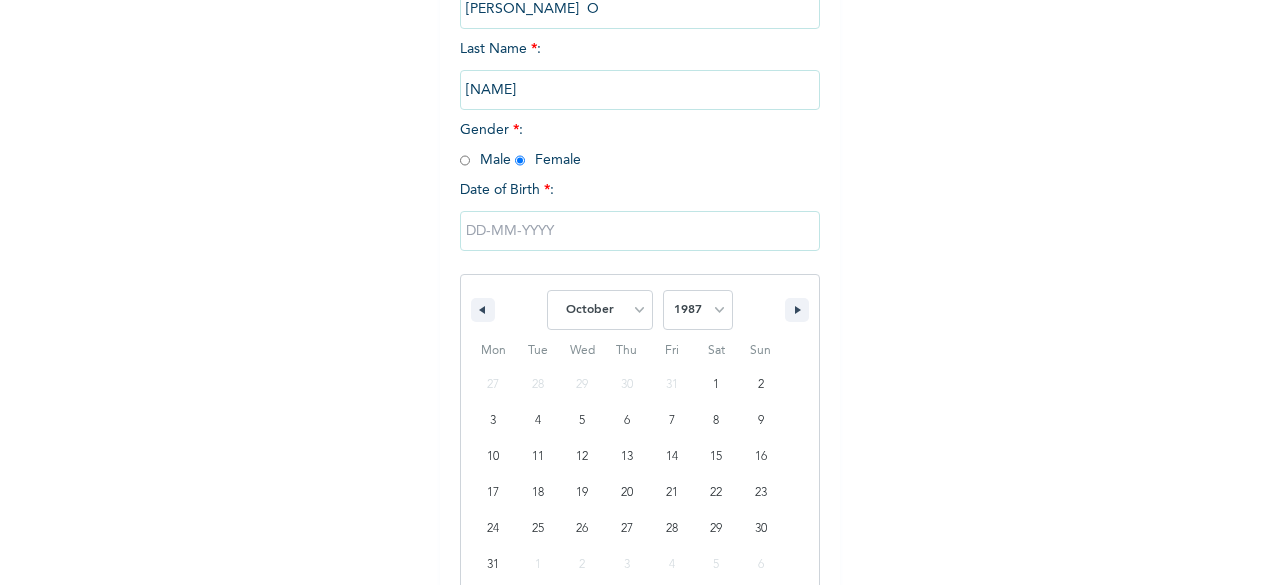 click on "January February March April May June July August September October November December" at bounding box center [600, 310] 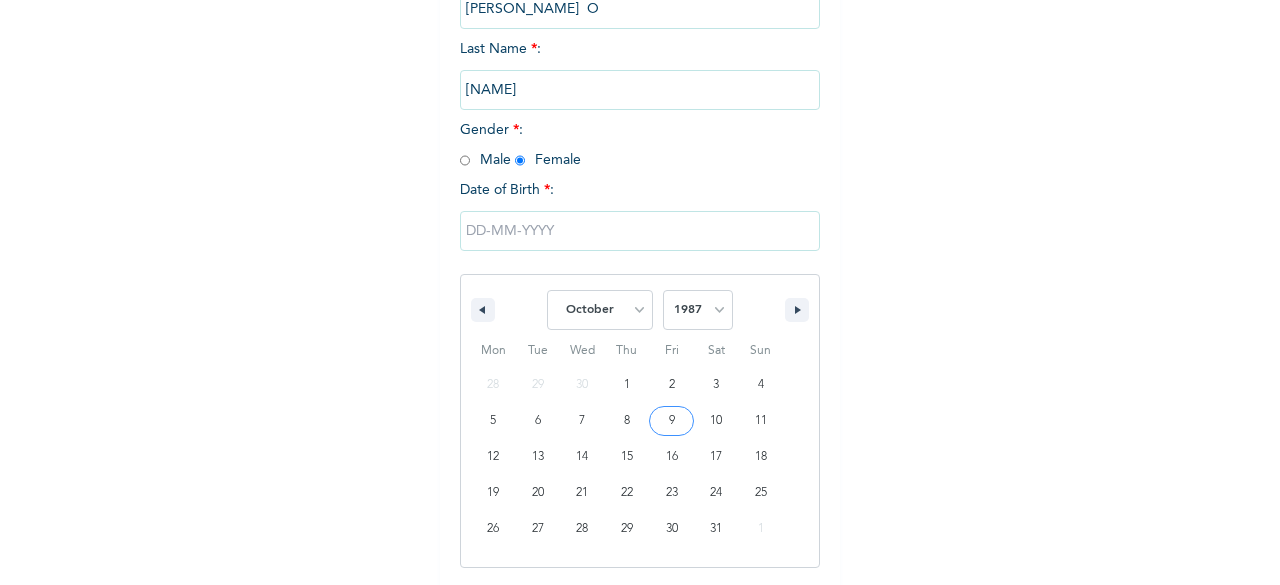 type on "[DATE]." 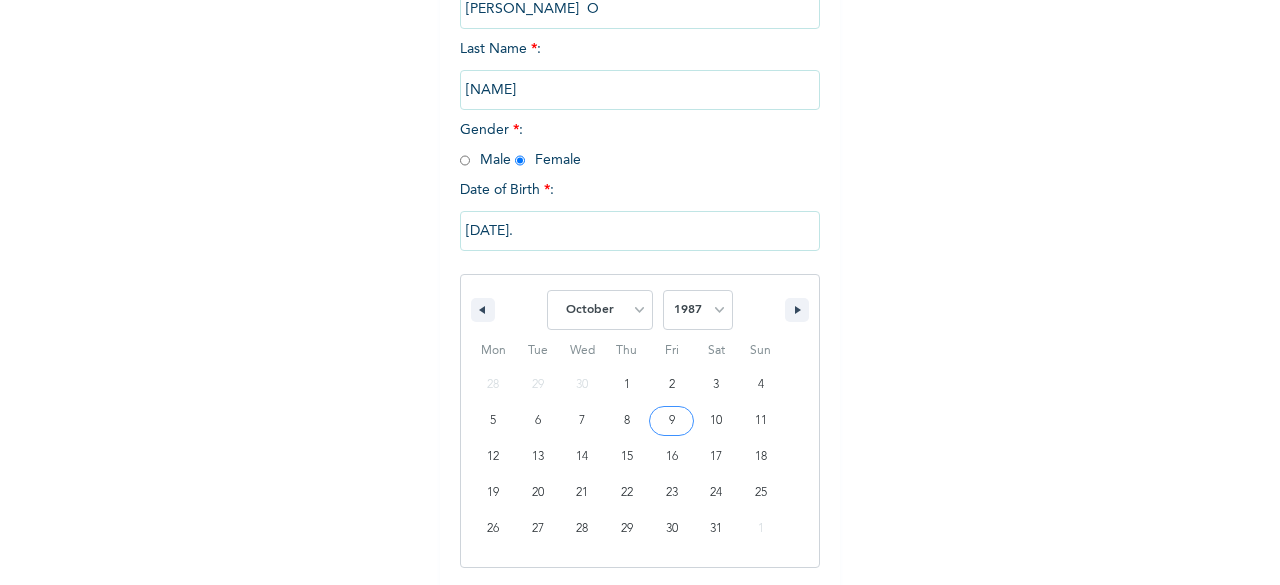 scroll, scrollTop: 120, scrollLeft: 0, axis: vertical 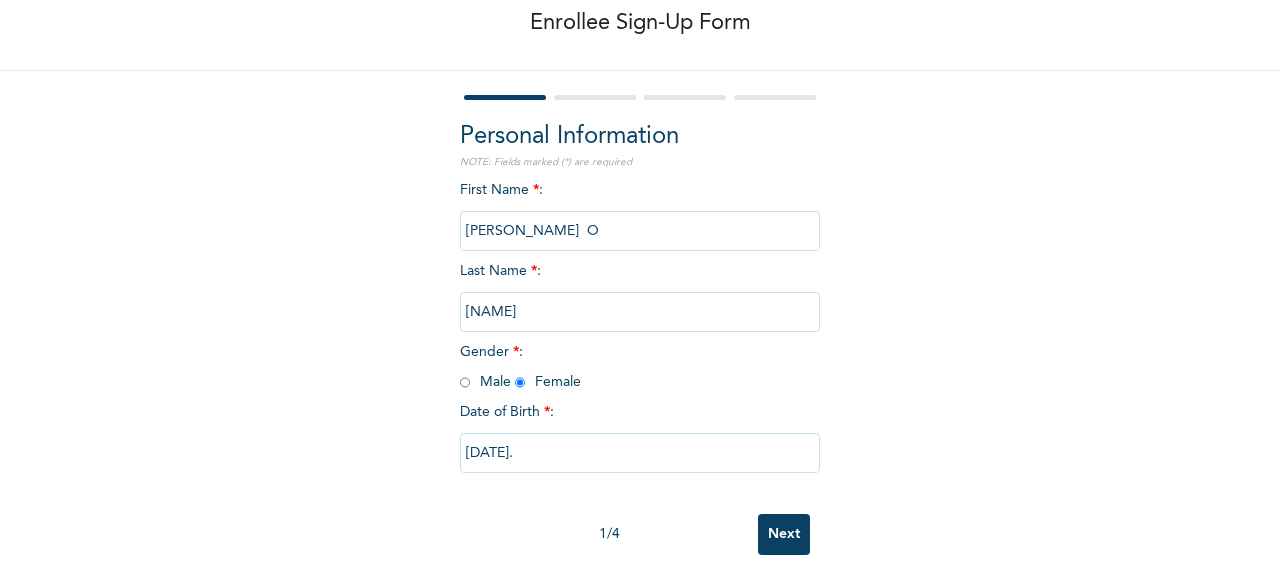 click on "Next" at bounding box center [784, 534] 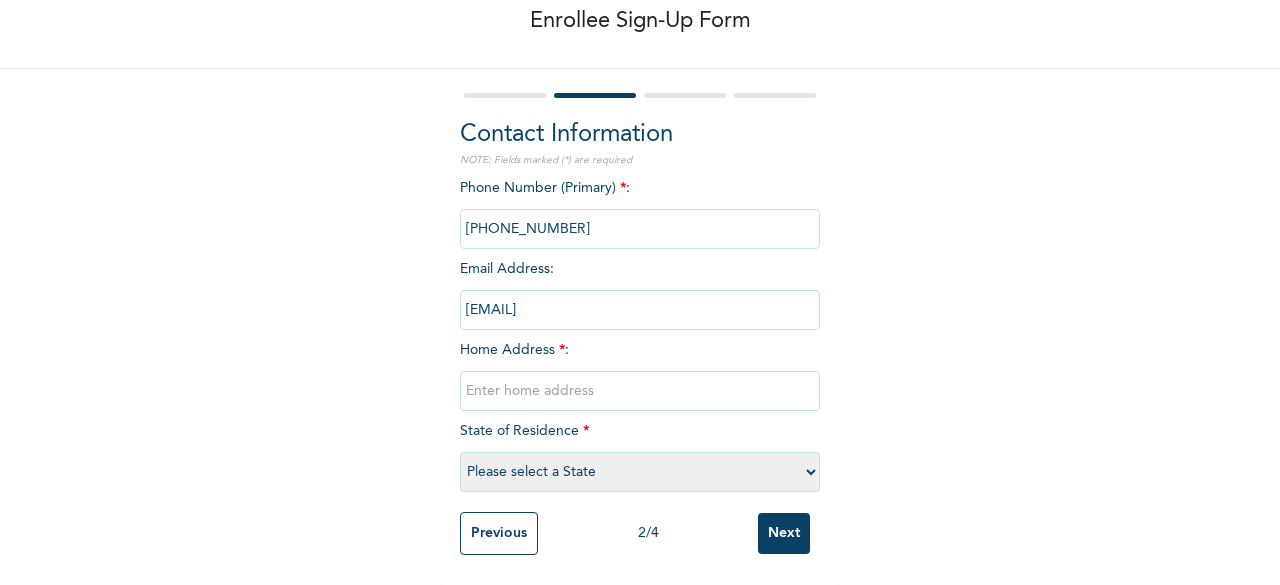 click on "Phone Number (Primary)   * : Email Address : [EMAIL] Home Address   * : State of Residence   * Please select a State Abia Abuja (FCT) Adamawa Akwa Ibom Anambra Bauchi Bayelsa Benue Borno Cross River Delta Ebonyi Edo Ekiti Enugu Gombe Imo Jigawa Kaduna Kano Katsina Kebbi Kogi Kwara Lagos Nasarawa Niger Ogun Ondo Osun Oyo Plateau Rivers Sokoto Taraba Yobe Zamfara" at bounding box center (640, 340) 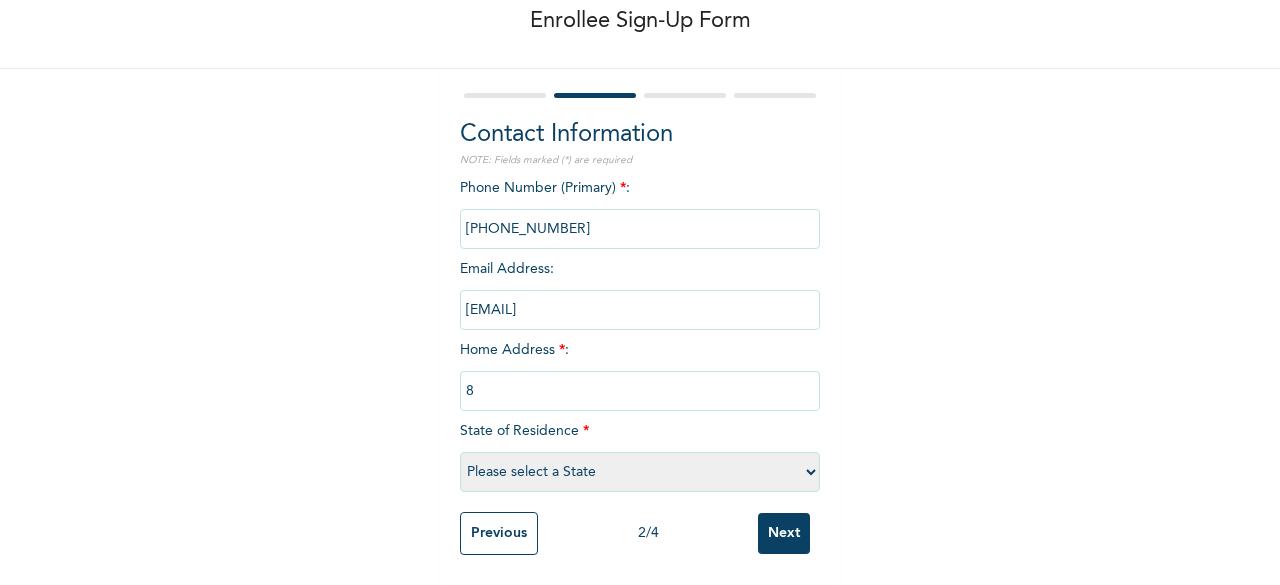 type on "8" 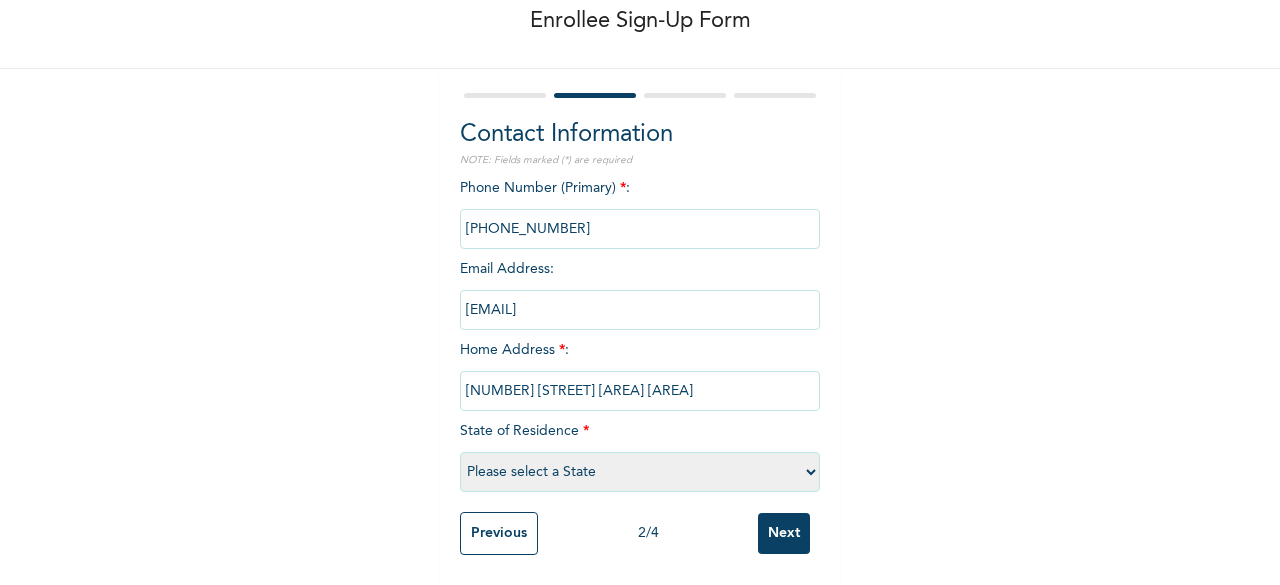 type on "[NUMBER] [STREET] [AREA] [AREA]" 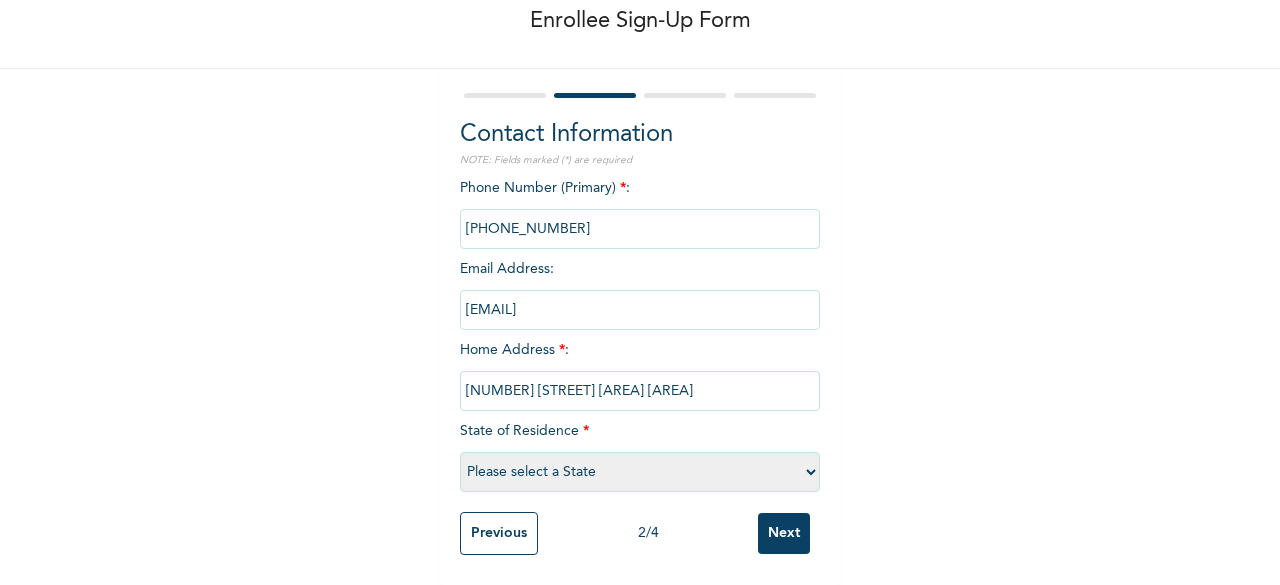 click on "Please select a State Abia Abuja (FCT) Adamawa Akwa Ibom Anambra Bauchi Bayelsa Benue Borno Cross River Delta Ebonyi Edo Ekiti Enugu Gombe Imo Jigawa Kaduna Kano Katsina Kebbi Kogi Kwara Lagos Nasarawa Niger Ogun Ondo Osun Oyo Plateau Rivers Sokoto Taraba Yobe Zamfara" at bounding box center (640, 472) 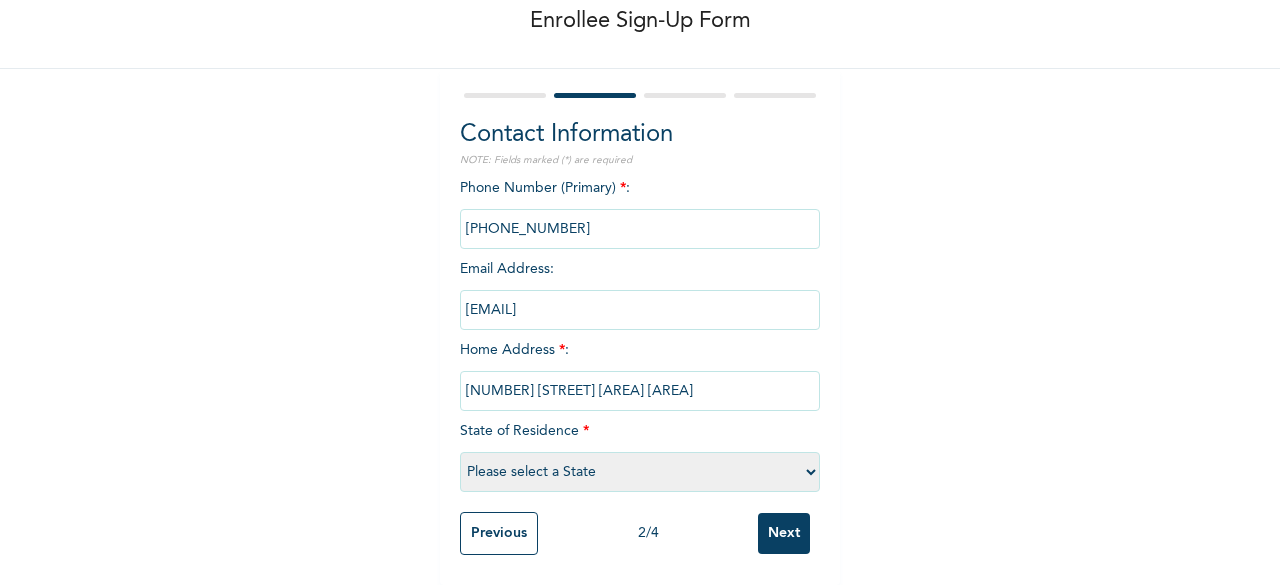select on "25" 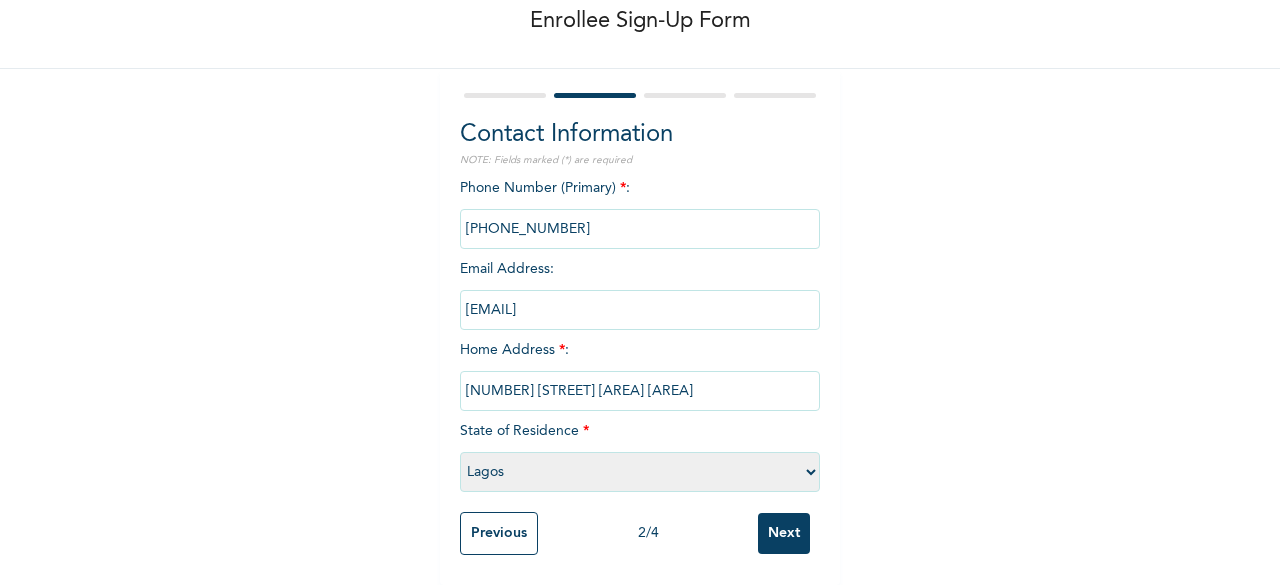 click on "Please select a State Abia Abuja (FCT) Adamawa Akwa Ibom Anambra Bauchi Bayelsa Benue Borno Cross River Delta Ebonyi Edo Ekiti Enugu Gombe Imo Jigawa Kaduna Kano Katsina Kebbi Kogi Kwara Lagos Nasarawa Niger Ogun Ondo Osun Oyo Plateau Rivers Sokoto Taraba Yobe Zamfara" at bounding box center [640, 472] 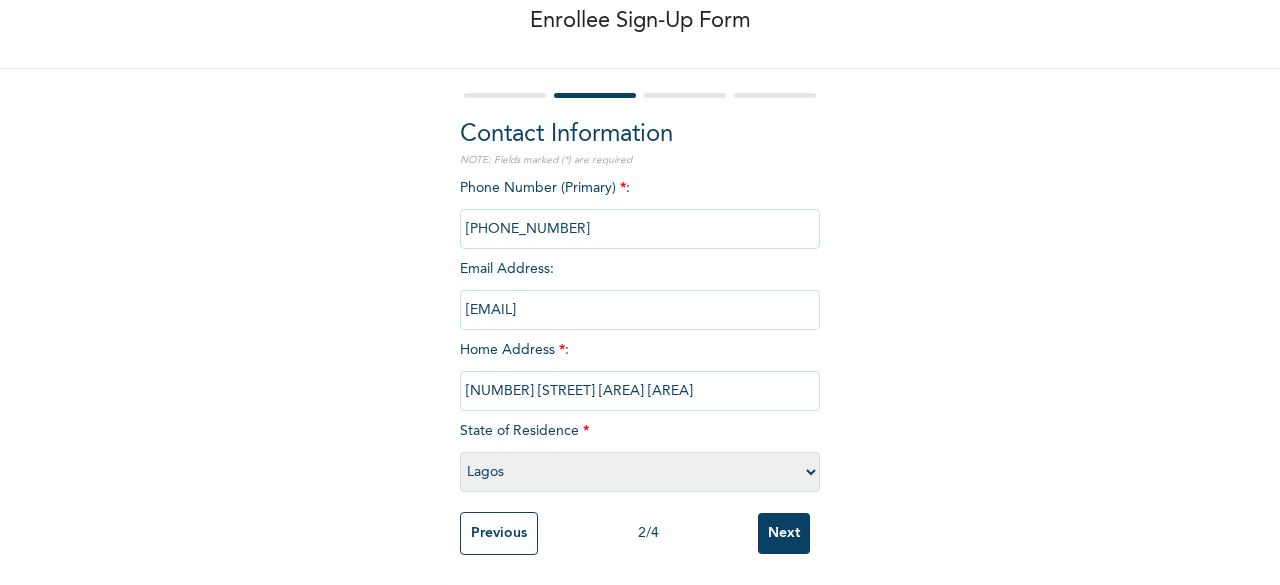click on "Next" at bounding box center (784, 533) 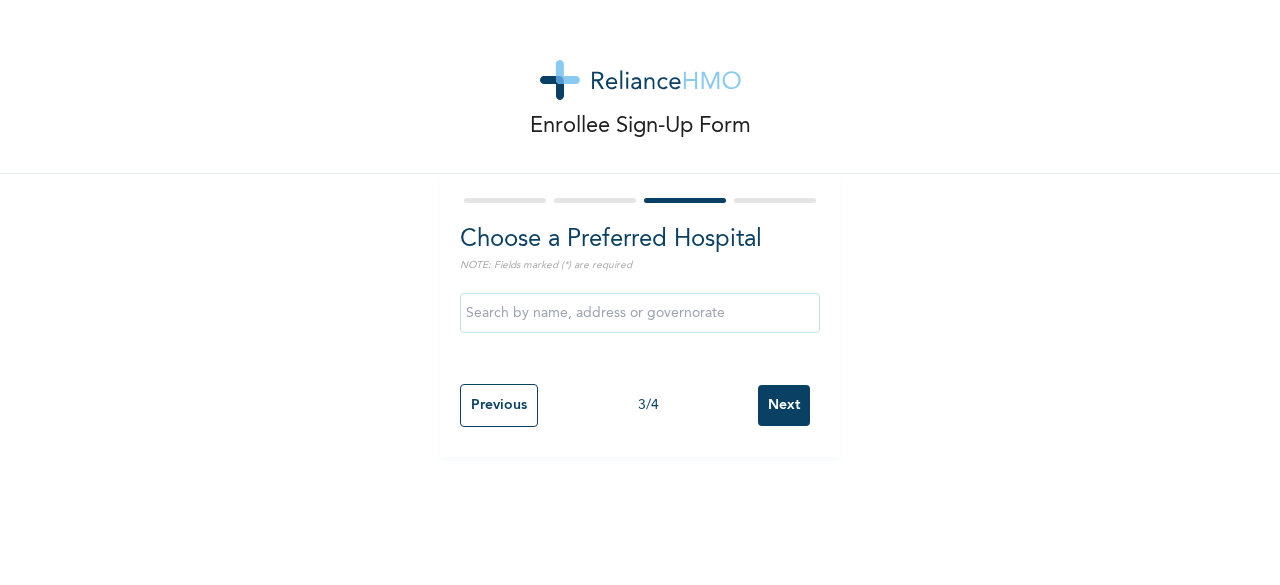 scroll, scrollTop: 0, scrollLeft: 0, axis: both 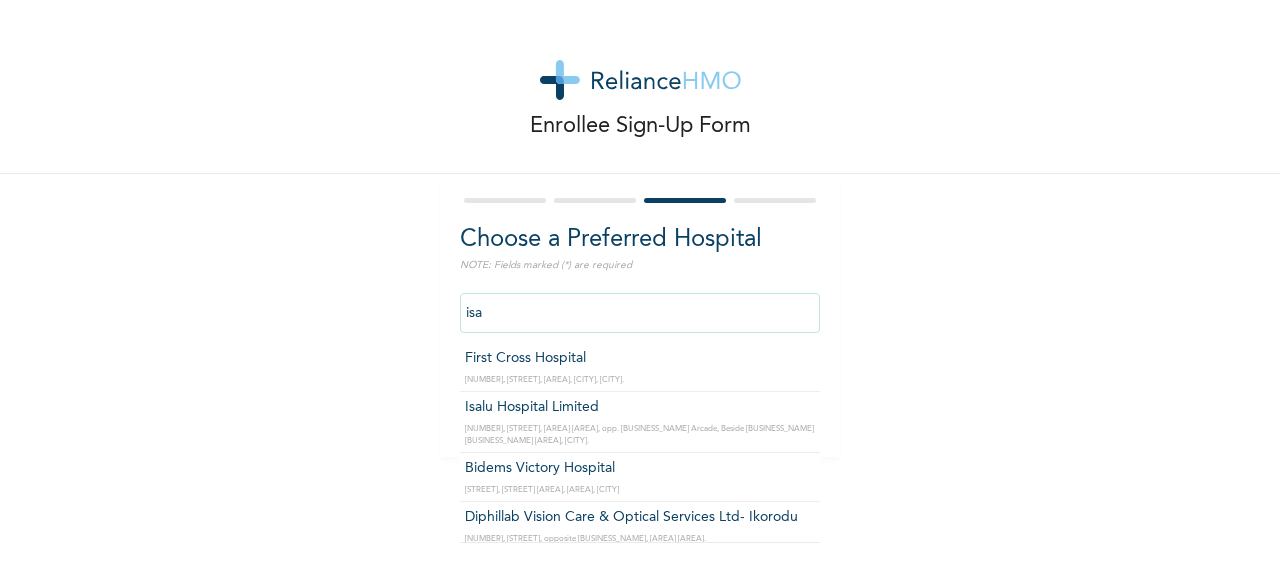 type on "Isalu Hospital Limited" 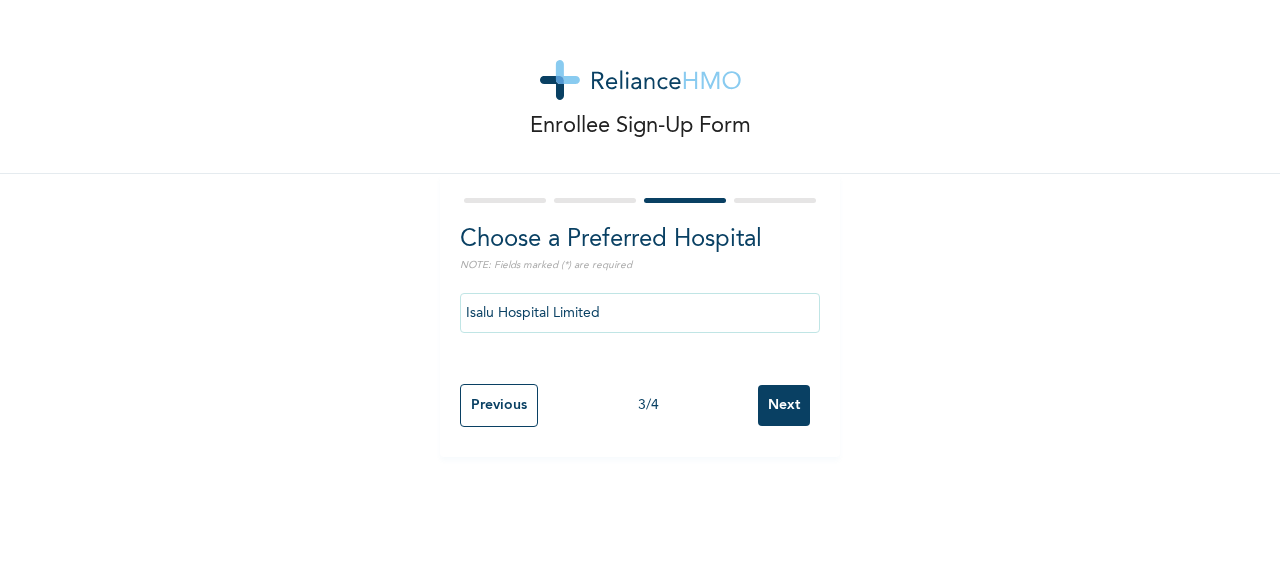 click on "Next" at bounding box center (784, 405) 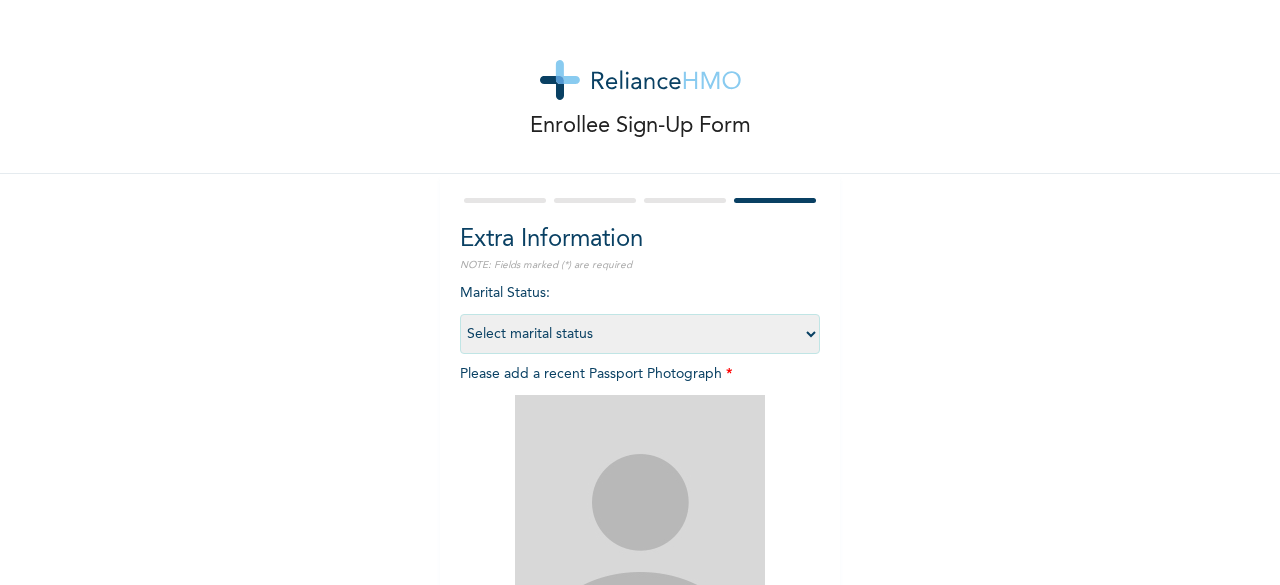 click on "Select marital status Single Married Divorced Widow/Widower" at bounding box center (640, 334) 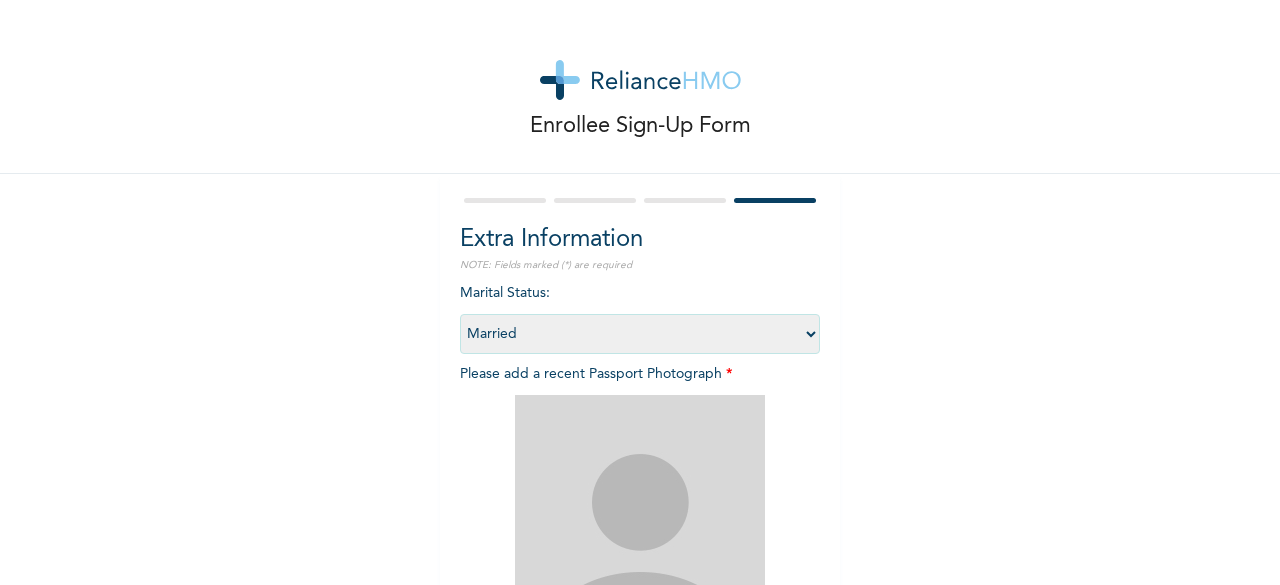 click on "Select marital status Single Married Divorced Widow/Widower" at bounding box center (640, 334) 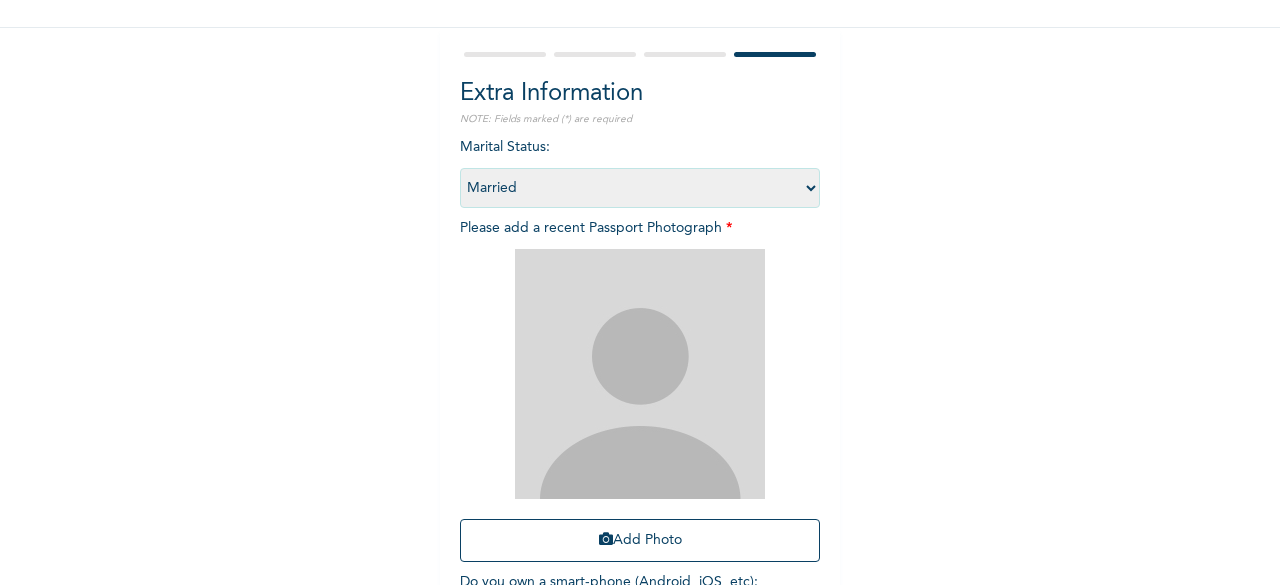 scroll, scrollTop: 146, scrollLeft: 0, axis: vertical 